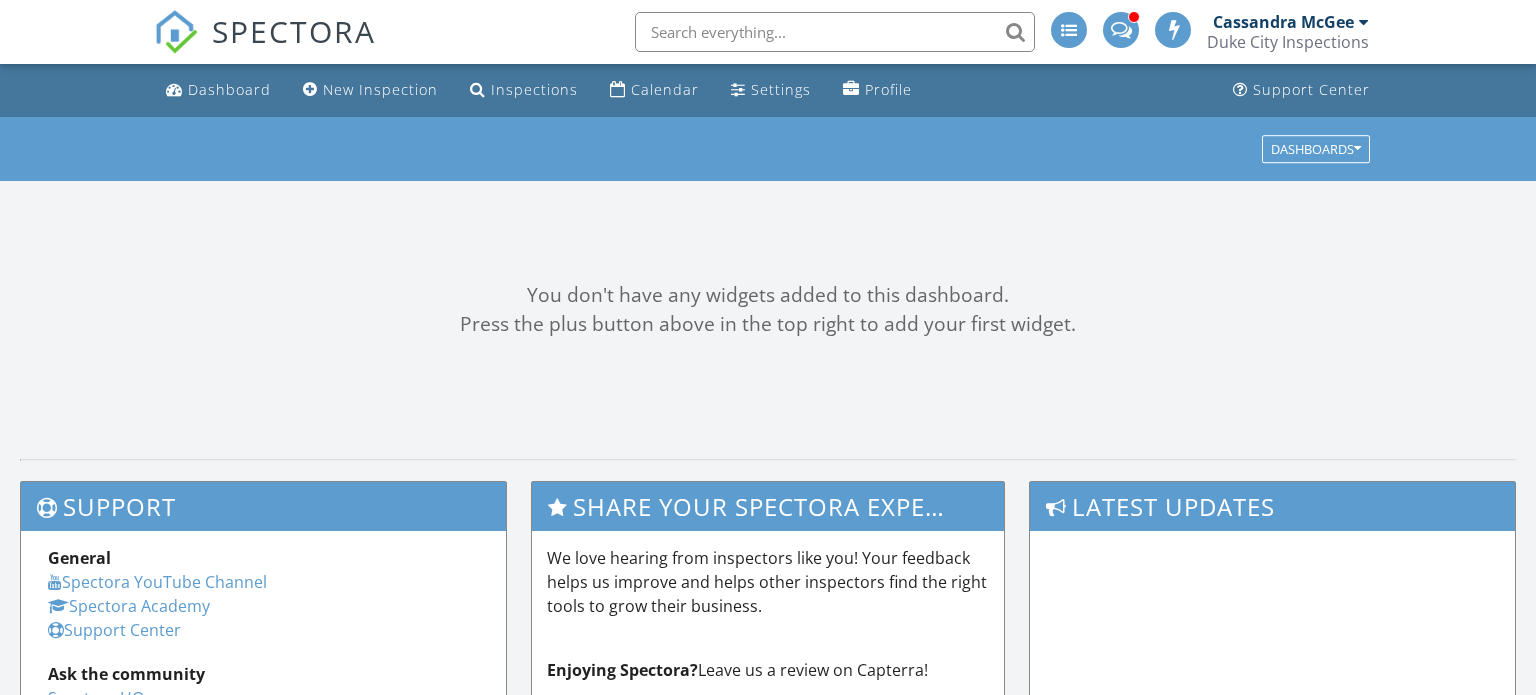 scroll, scrollTop: 0, scrollLeft: 0, axis: both 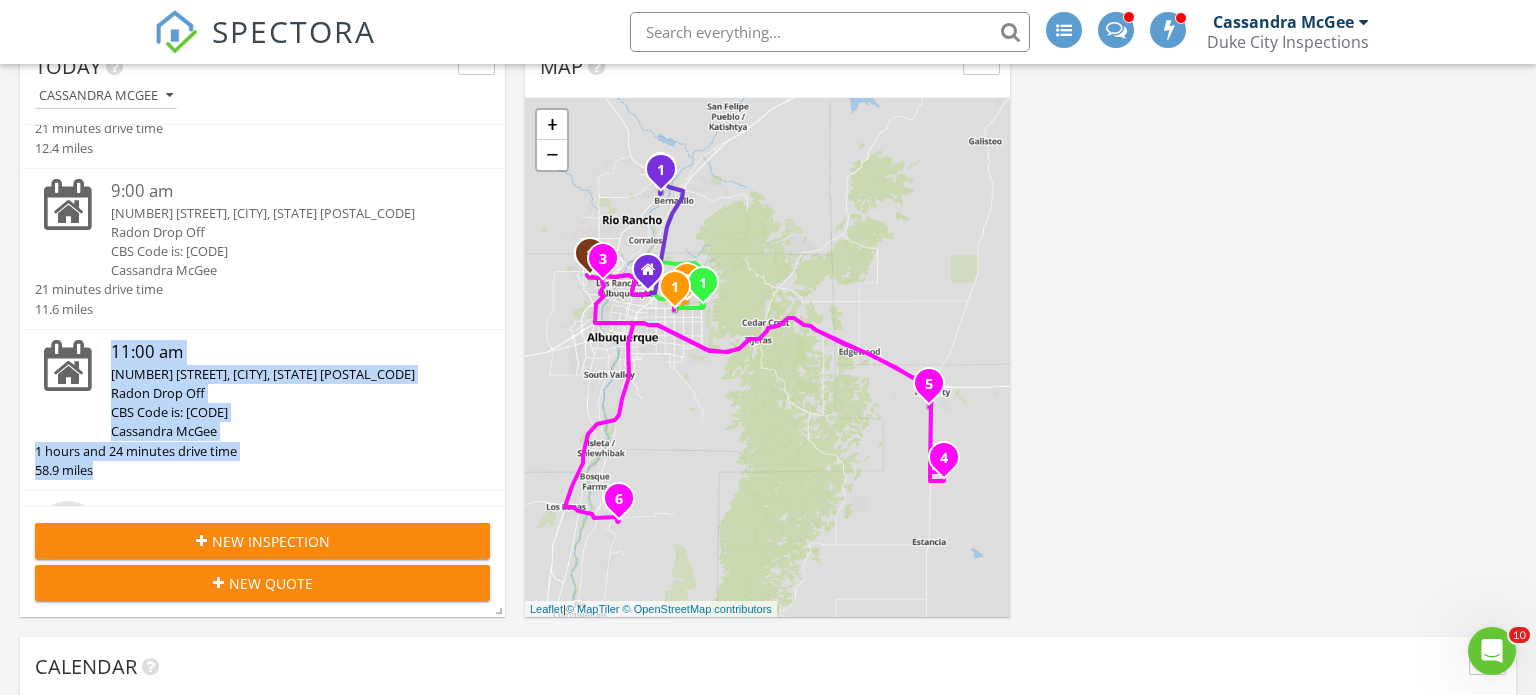 click on "Today
Cassandra McGee
9:00 am
6217 Angelou Ln NW, Albuquerque, NM 87120
Cassandra McGee
Walter Kluna
16 minutes drive time   10.0 miles       9:00 am
3904 General Bradley St NE , Albuquerque, NM 87111
Shane Blackbourn
Cassandra McGee
21 minutes drive time   12.4 miles         9:00 am
7712 Juneberry St NW, Albuquerque, NM 87120
Radon Drop Off
CBS Code is:  5393369
Cassandra McGee
21 minutes drive time   11.6 miles         11:00 am
113 Willow Lake Rd, Moriarty, NM 87035
Radon Drop Off
CBS Code is:  4590765
Cassandra McGee
58.9 miles       1:00 pm" at bounding box center (768, 1052) 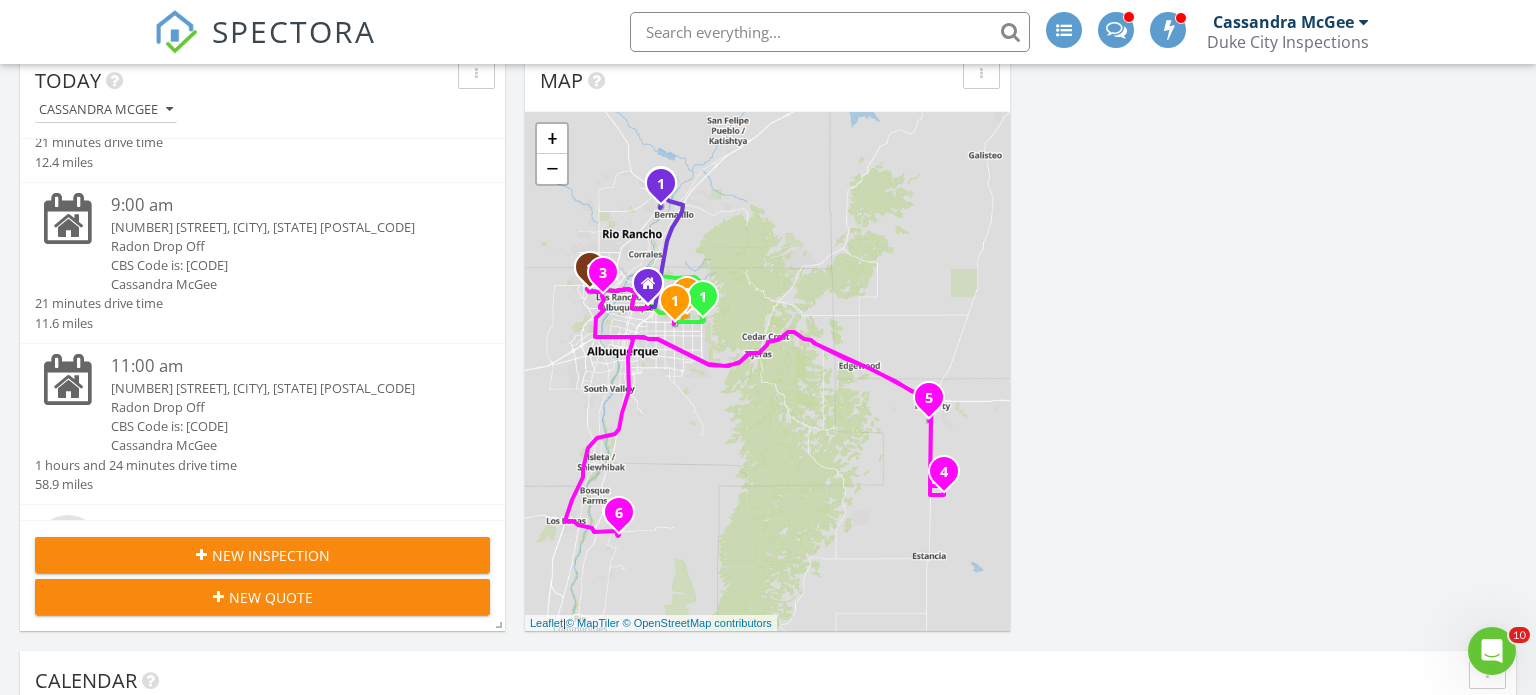 scroll, scrollTop: 149, scrollLeft: 0, axis: vertical 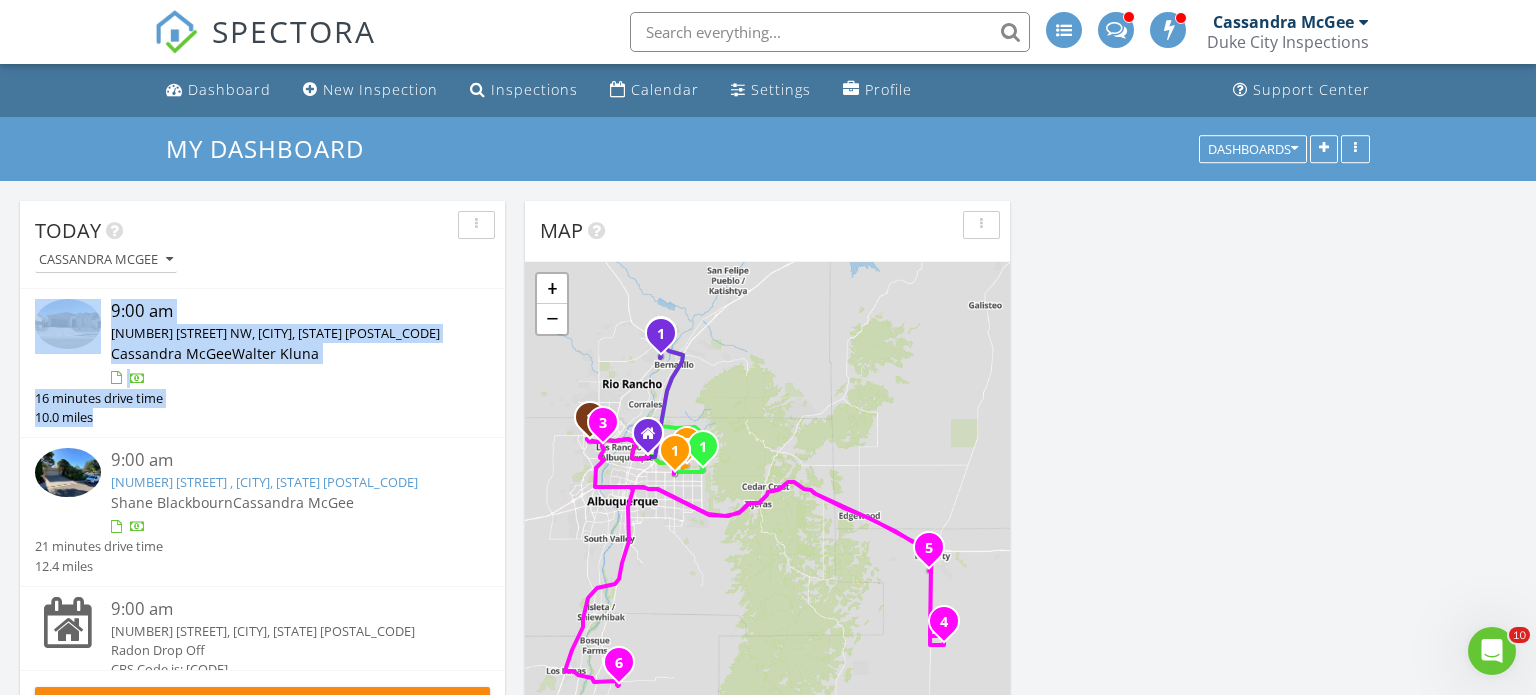 click on "Today
Cassandra McGee
9:00 am
6217 Angelou Ln NW, Albuquerque, NM 87120
Cassandra McGee
Walter Kluna
16 minutes drive time   10.0 miles       9:00 am
3904 General Bradley St NE , Albuquerque, NM 87111
Shane Blackbourn
Cassandra McGee
21 minutes drive time   12.4 miles         9:00 am
7712 Juneberry St NW, Albuquerque, NM 87120
Radon Drop Off
CBS Code is:  5393369
Cassandra McGee
21 minutes drive time   11.6 miles         11:00 am
113 Willow Lake Rd, Moriarty, NM 87035
Radon Drop Off
CBS Code is:  4590765
Cassandra McGee
58.9 miles       1:00 pm" at bounding box center (768, 1216) 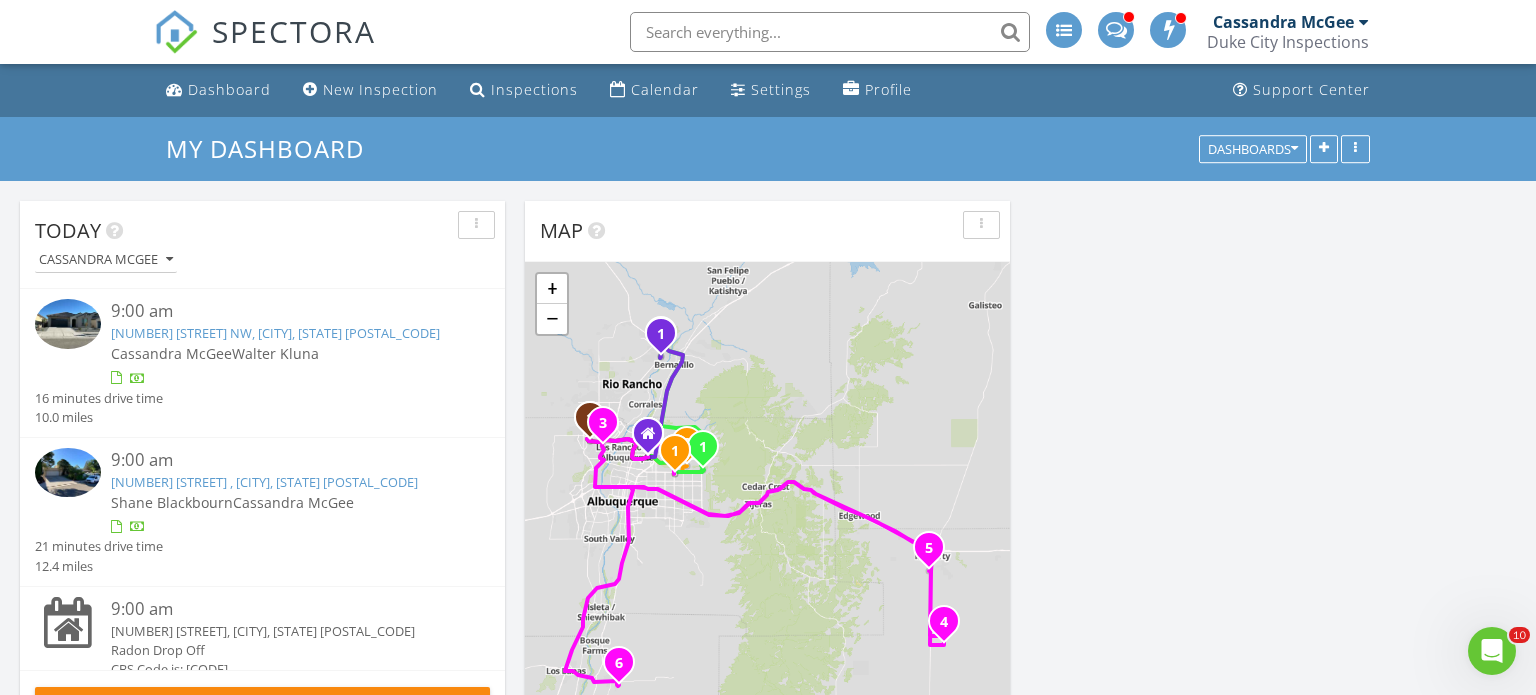 click on "Today
Cassandra McGee
9:00 am
6217 Angelou Ln NW, Albuquerque, NM 87120
Cassandra McGee
Walter Kluna
16 minutes drive time   10.0 miles       9:00 am
3904 General Bradley St NE , Albuquerque, NM 87111
Shane Blackbourn
Cassandra McGee
21 minutes drive time   12.4 miles         9:00 am
7712 Juneberry St NW, Albuquerque, NM 87120
Radon Drop Off
CBS Code is:  5393369
Cassandra McGee
21 minutes drive time   11.6 miles         11:00 am
113 Willow Lake Rd, Moriarty, NM 87035
Radon Drop Off
CBS Code is:  4590765
Cassandra McGee
58.9 miles       1:00 pm" at bounding box center [768, 1216] 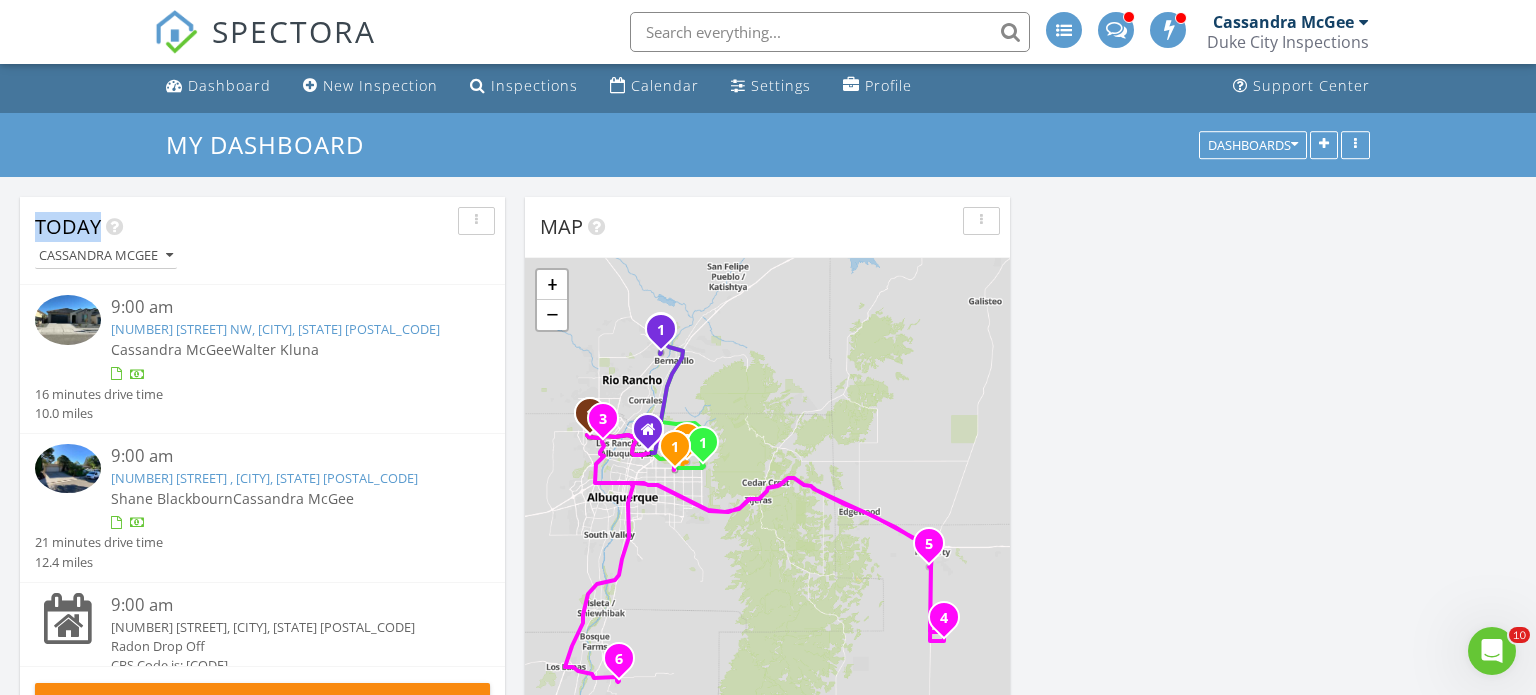 scroll, scrollTop: 8, scrollLeft: 0, axis: vertical 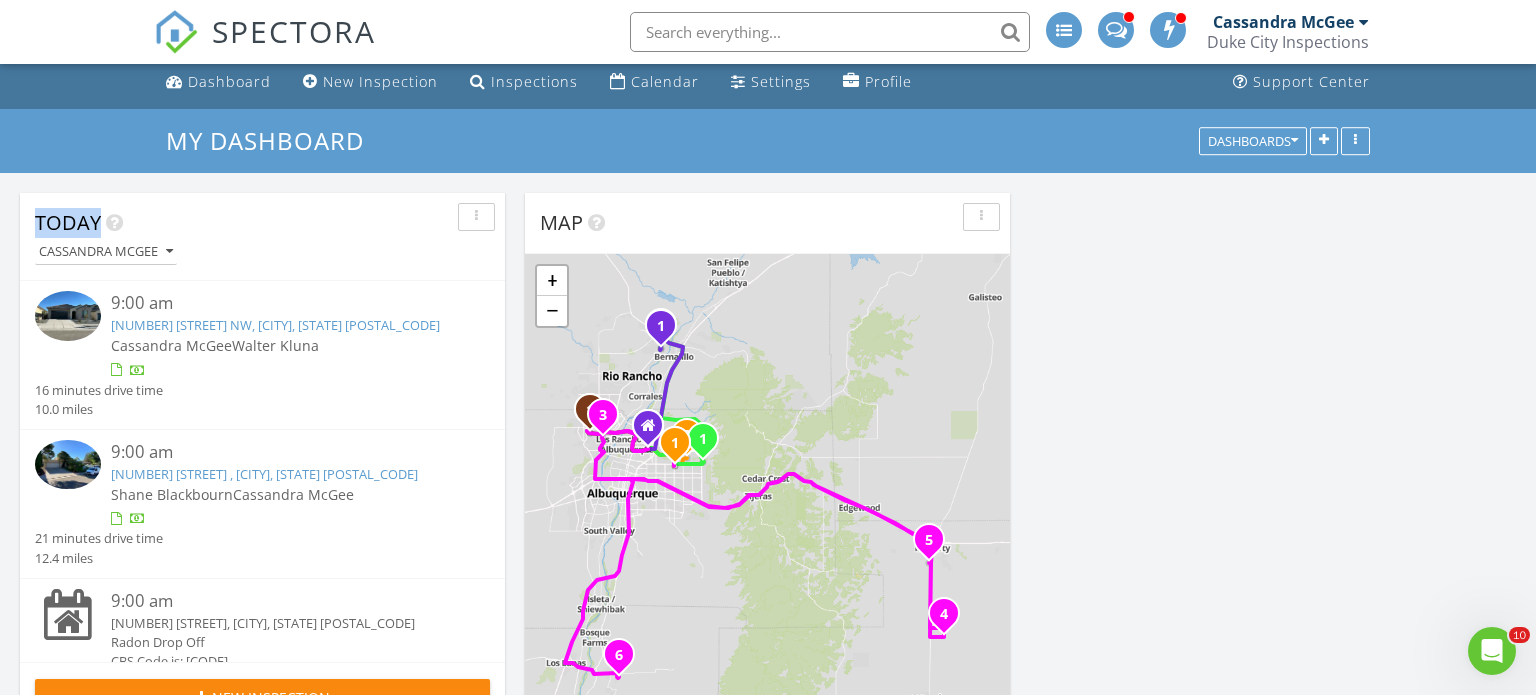 click on "Today
Cassandra McGee
9:00 am
6217 Angelou Ln NW, Albuquerque, NM 87120
Cassandra McGee
Walter Kluna
16 minutes drive time   10.0 miles       9:00 am
3904 General Bradley St NE , Albuquerque, NM 87111
Shane Blackbourn
Cassandra McGee
21 minutes drive time   12.4 miles         9:00 am
7712 Juneberry St NW, Albuquerque, NM 87120
Radon Drop Off
CBS Code is:  5393369
Cassandra McGee
21 minutes drive time   11.6 miles         11:00 am
113 Willow Lake Rd, Moriarty, NM 87035
Radon Drop Off
CBS Code is:  4590765
Cassandra McGee
58.9 miles       1:00 pm" at bounding box center [768, 1208] 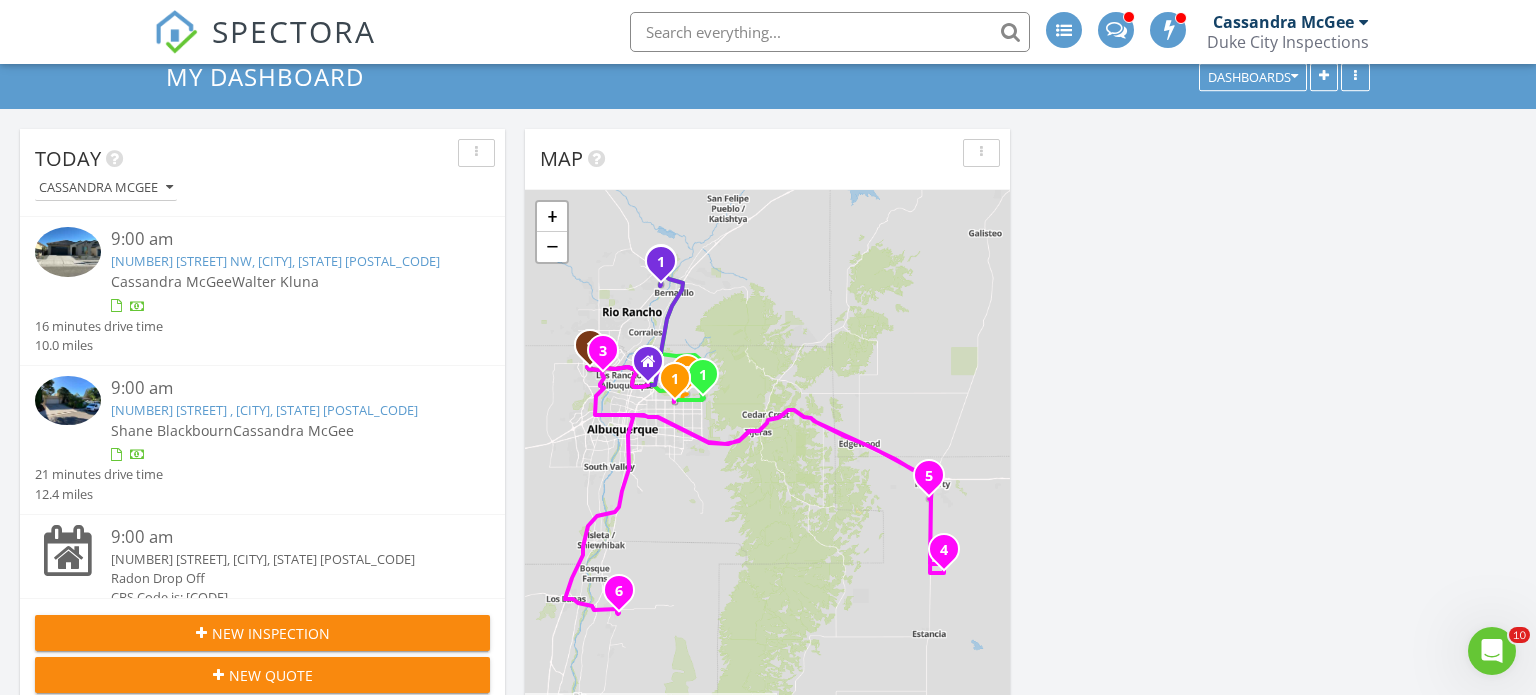 scroll, scrollTop: 72, scrollLeft: 0, axis: vertical 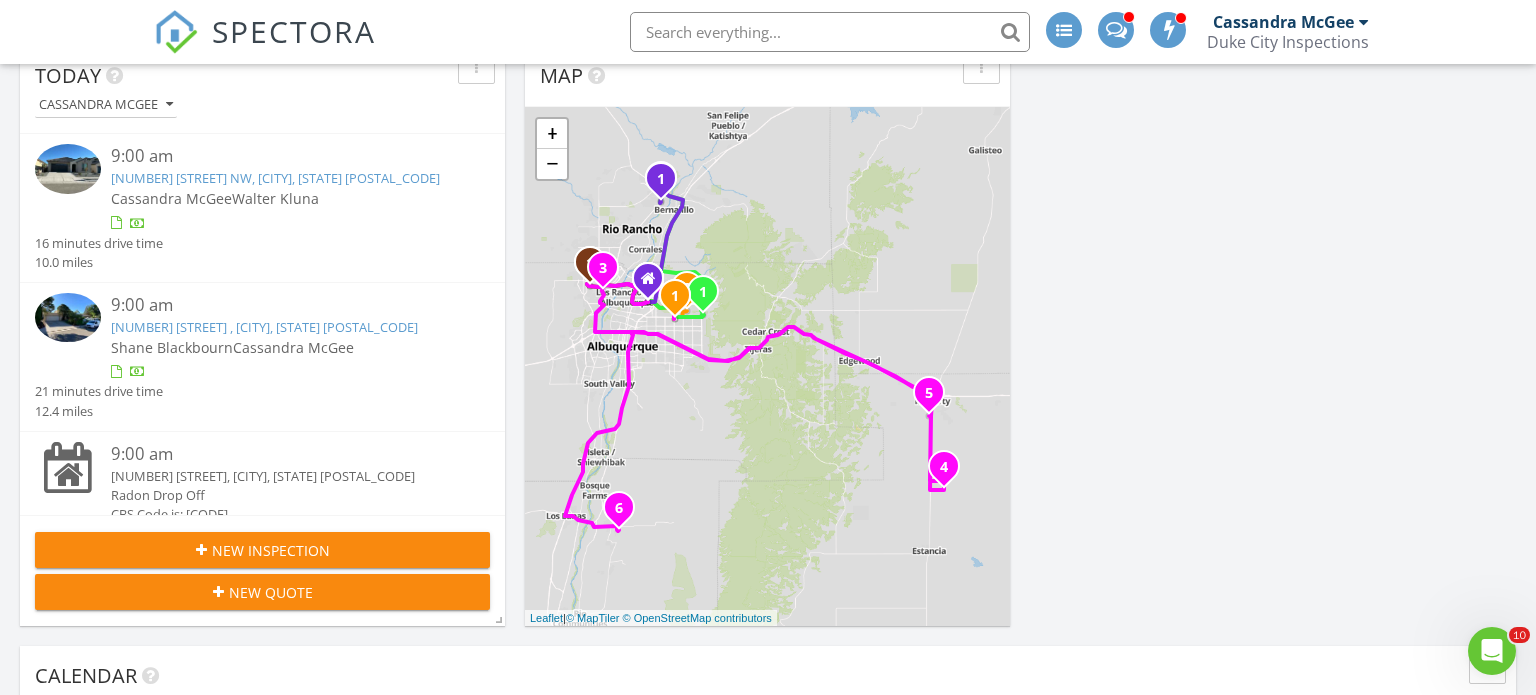 click on "Today
Cassandra McGee
9:00 am
6217 Angelou Ln NW, Albuquerque, NM 87120
Cassandra McGee
Walter Kluna
16 minutes drive time   10.0 miles       9:00 am
3904 General Bradley St NE , Albuquerque, NM 87111
Shane Blackbourn
Cassandra McGee
21 minutes drive time   12.4 miles         9:00 am
7712 Juneberry St NW, Albuquerque, NM 87120
Radon Drop Off
CBS Code is:  5393369
Cassandra McGee
21 minutes drive time   11.6 miles         11:00 am
113 Willow Lake Rd, Moriarty, NM 87035
Radon Drop Off
CBS Code is:  4590765
Cassandra McGee
58.9 miles       1:00 pm" at bounding box center [768, 1061] 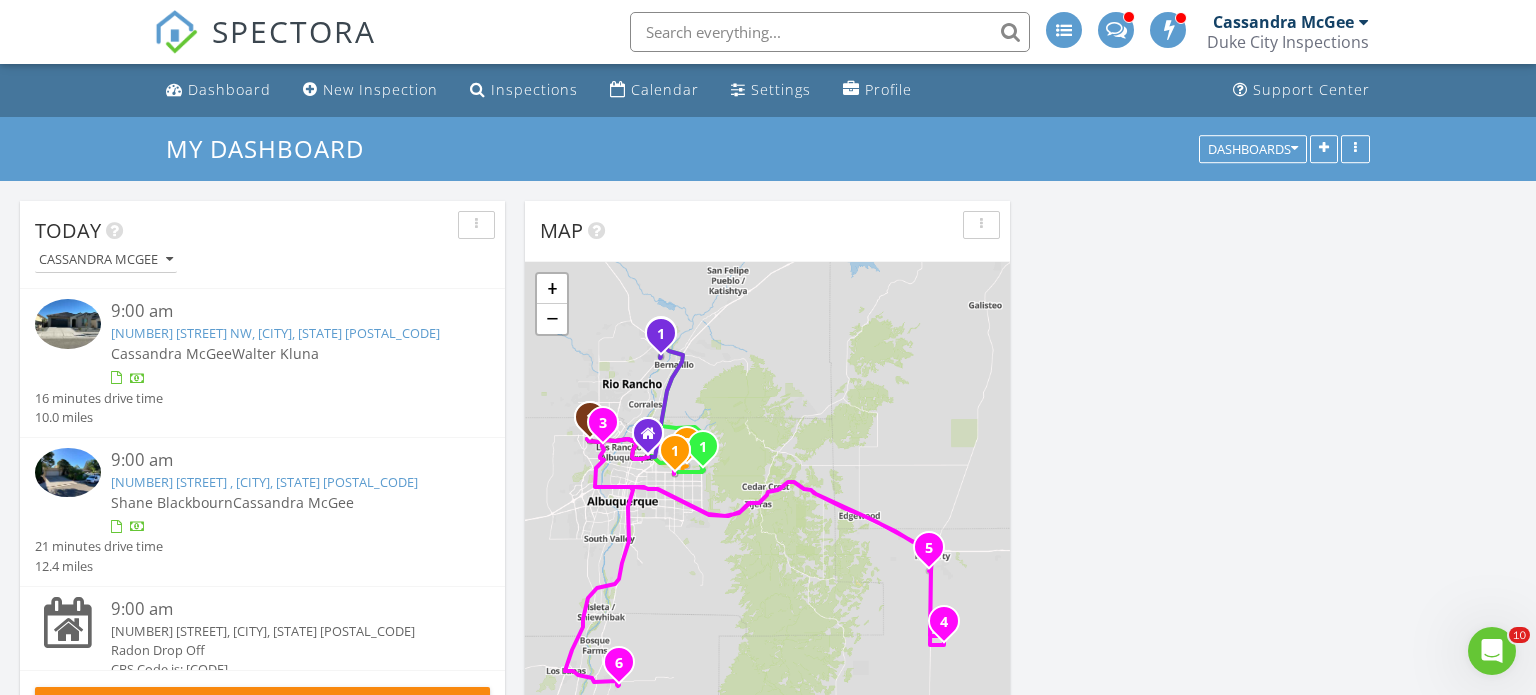 scroll, scrollTop: 0, scrollLeft: 0, axis: both 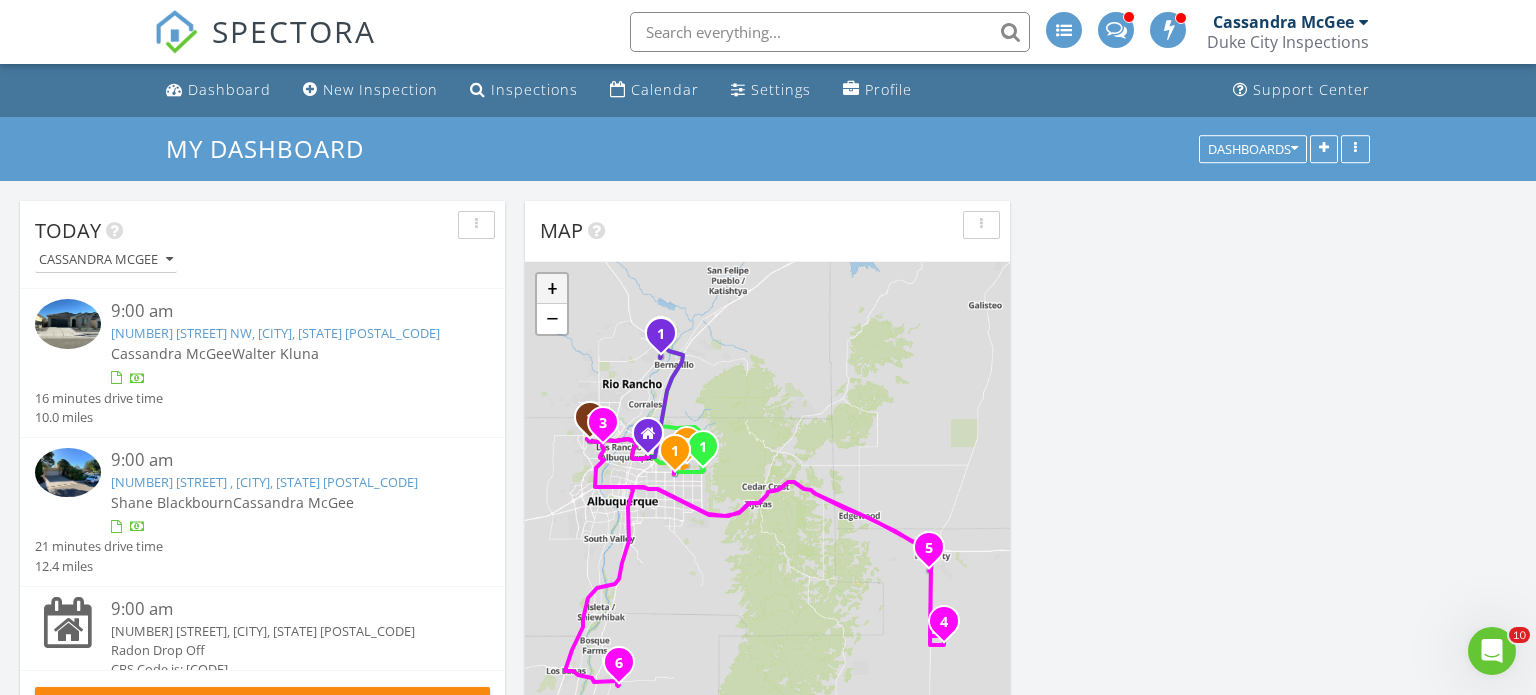 click on "+" at bounding box center (552, 289) 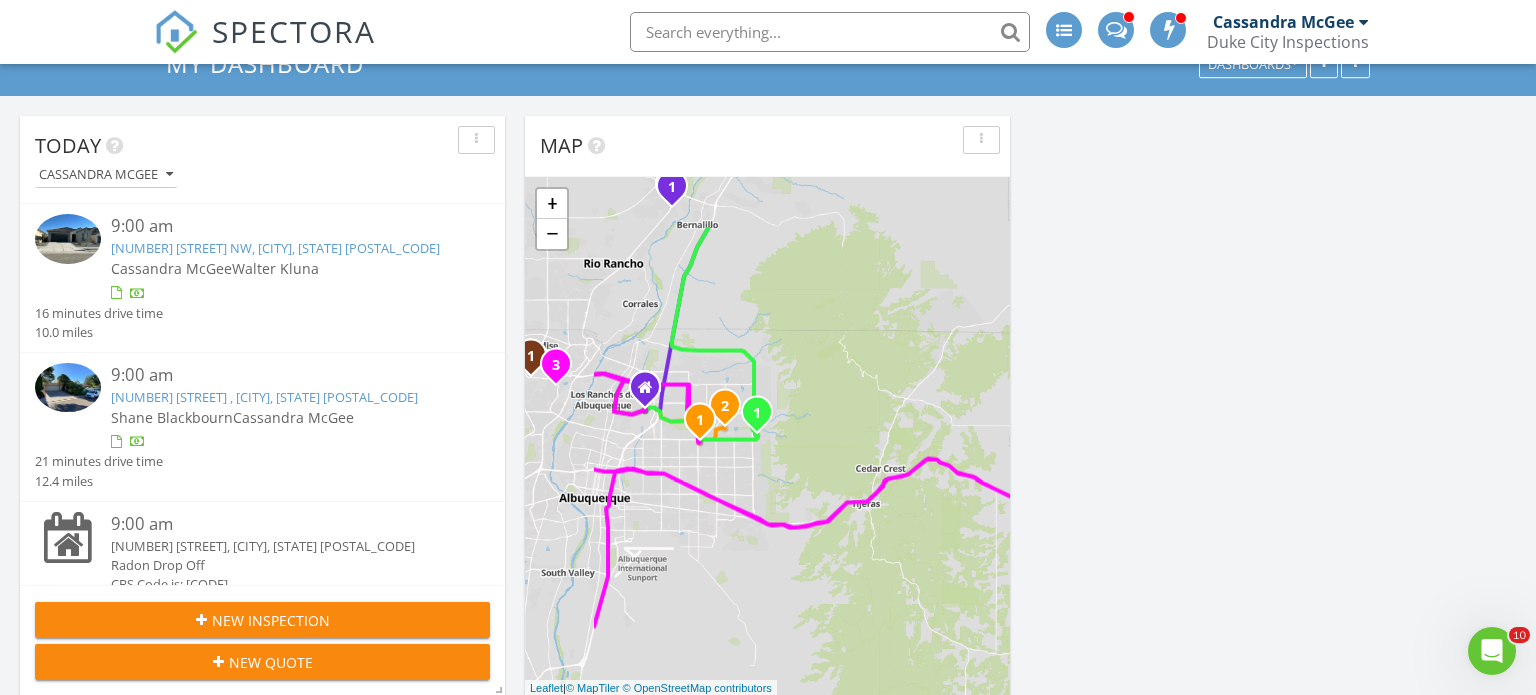 drag, startPoint x: 629, startPoint y: 446, endPoint x: 755, endPoint y: 556, distance: 167.26027 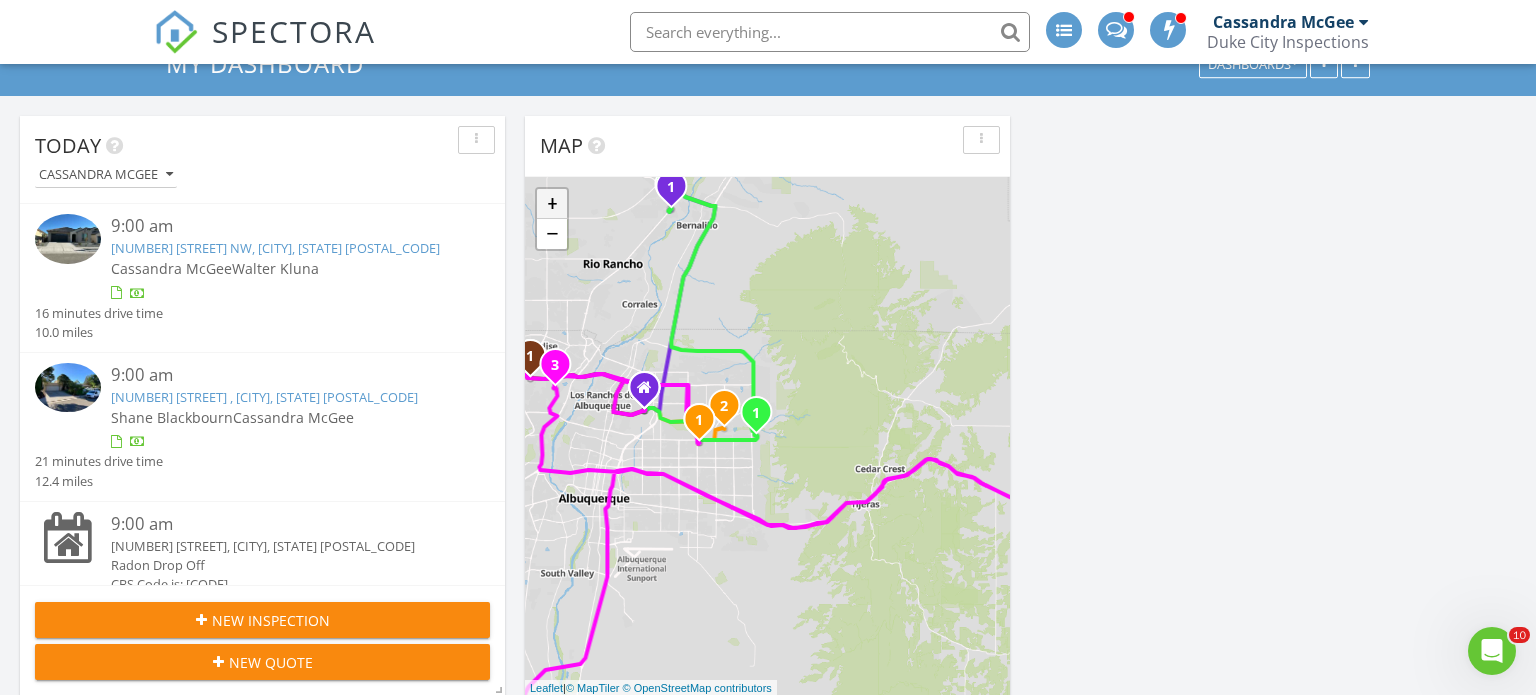 click on "+" at bounding box center (552, 204) 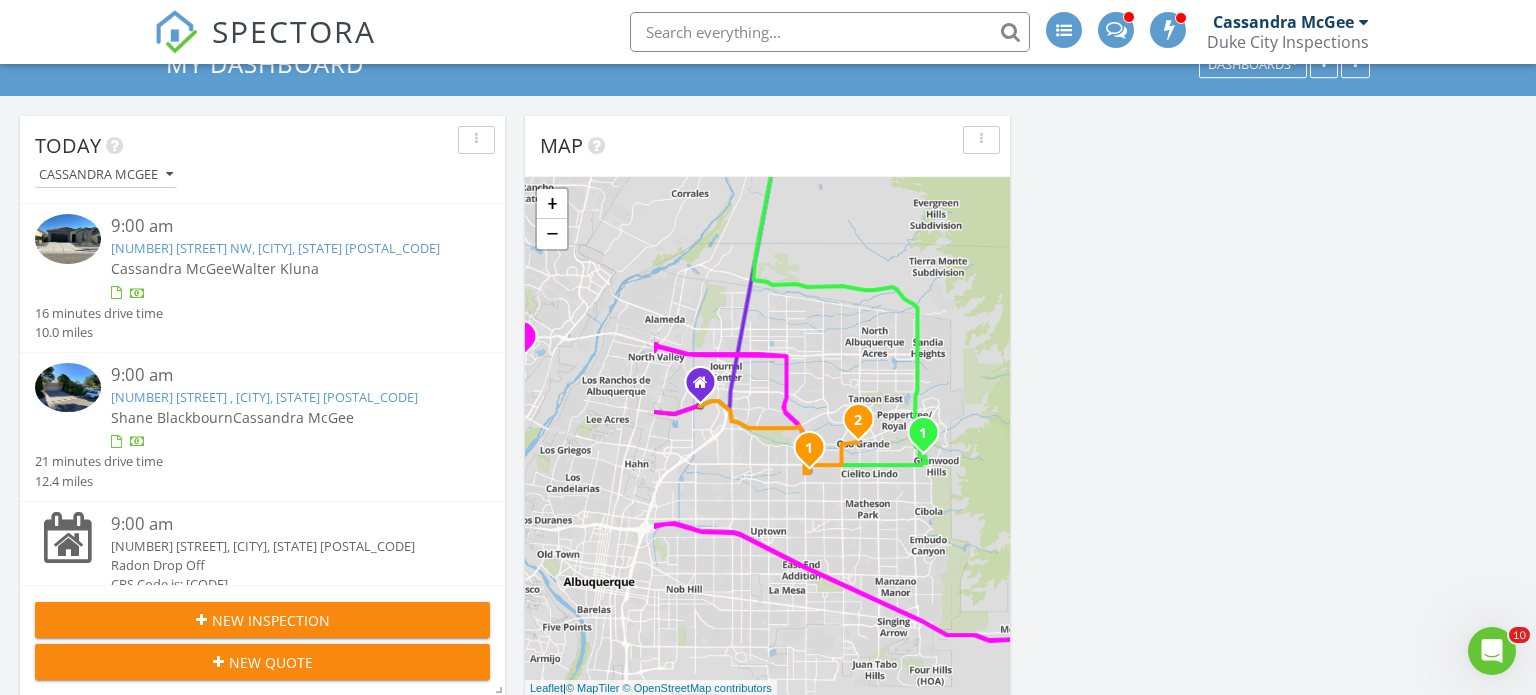 drag, startPoint x: 622, startPoint y: 256, endPoint x: 803, endPoint y: 280, distance: 182.58423 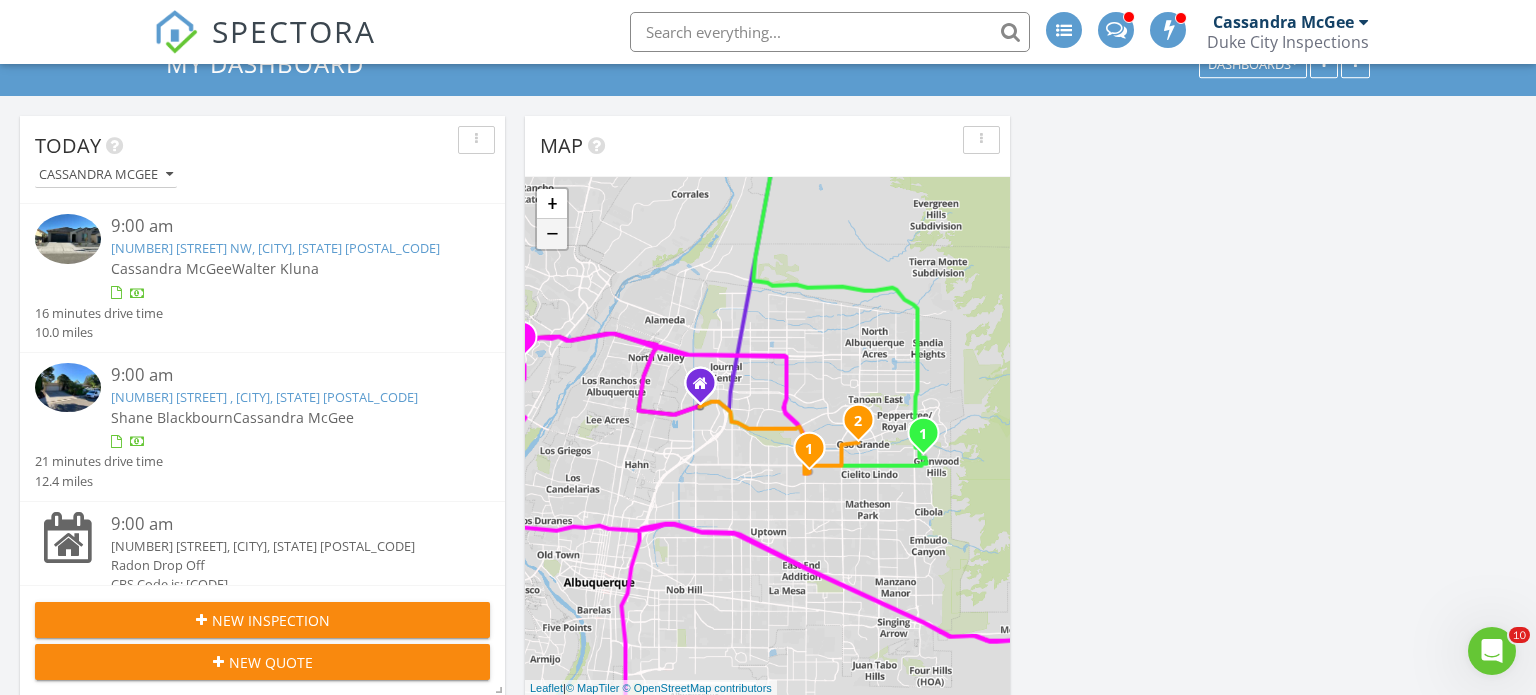 click on "−" at bounding box center [552, 234] 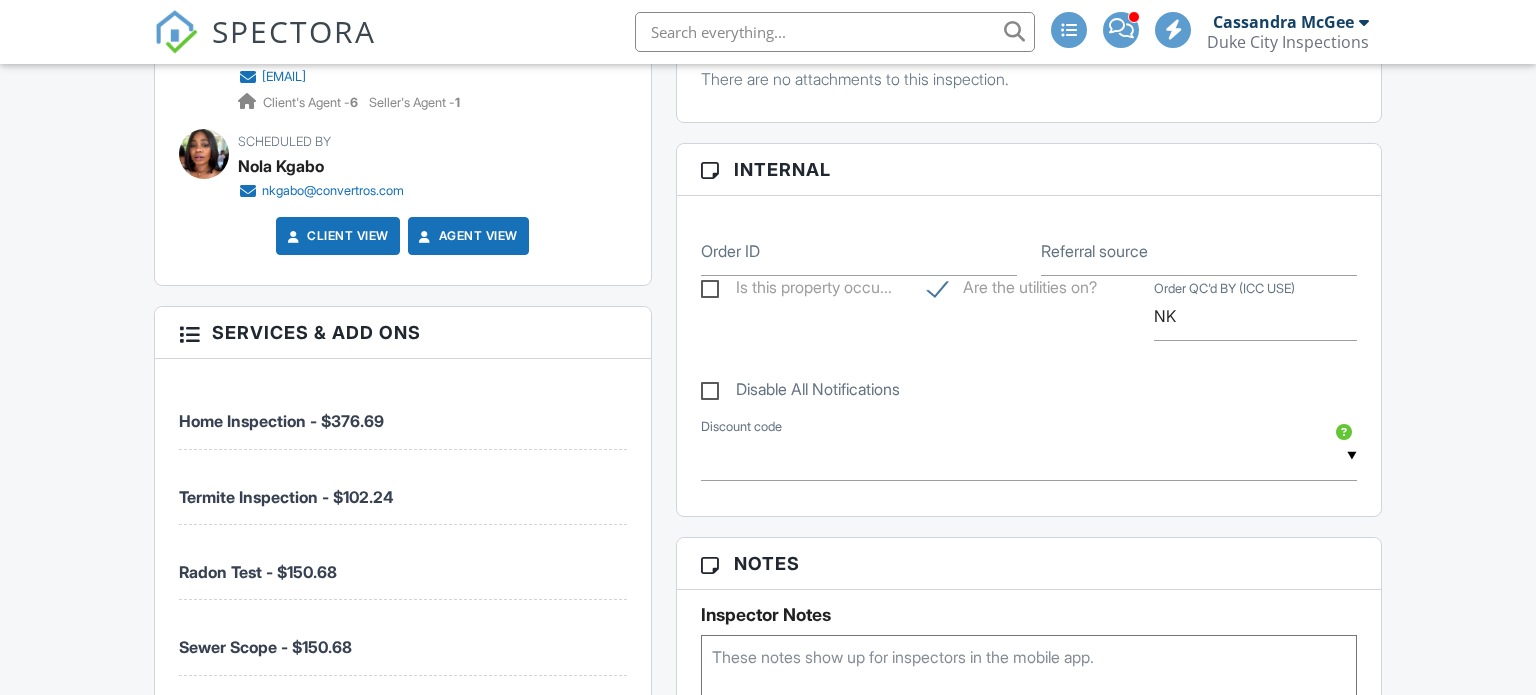 scroll, scrollTop: 1593, scrollLeft: 0, axis: vertical 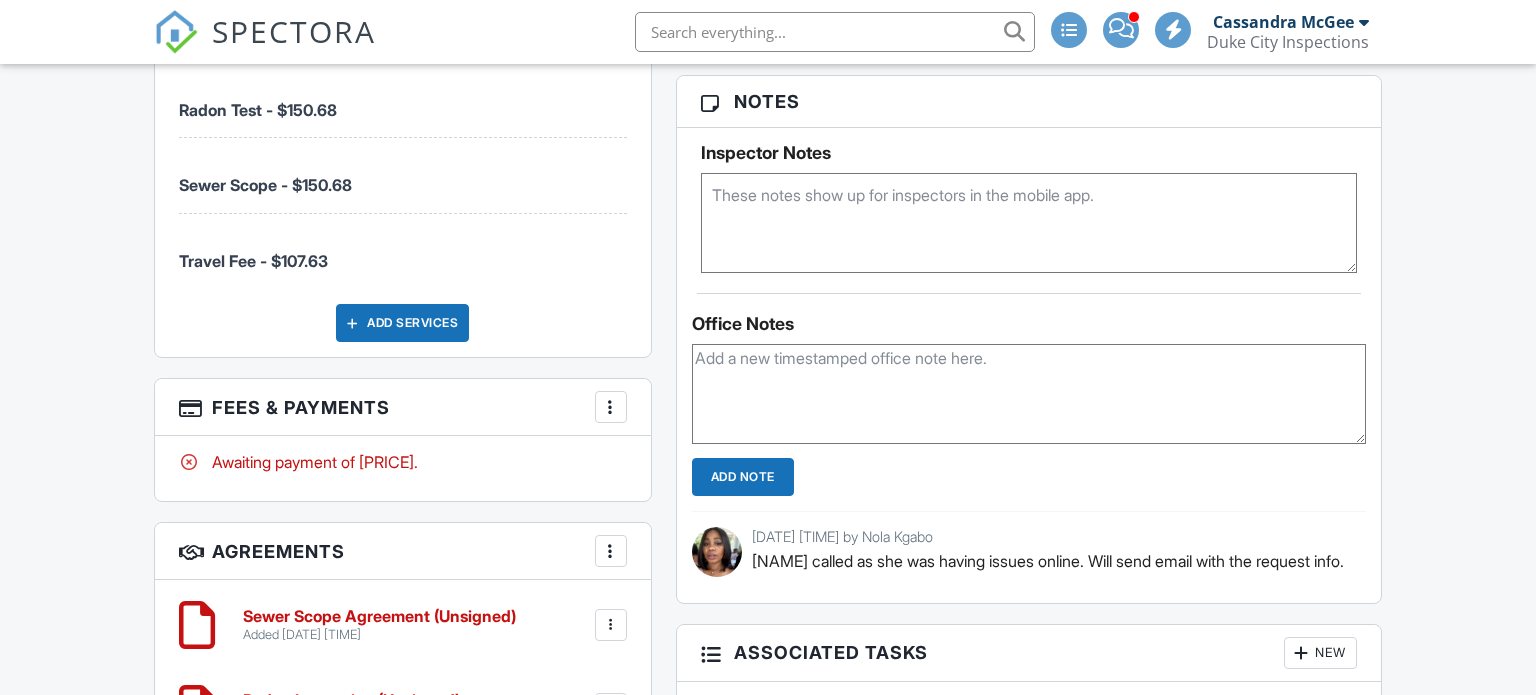 click at bounding box center (1029, 223) 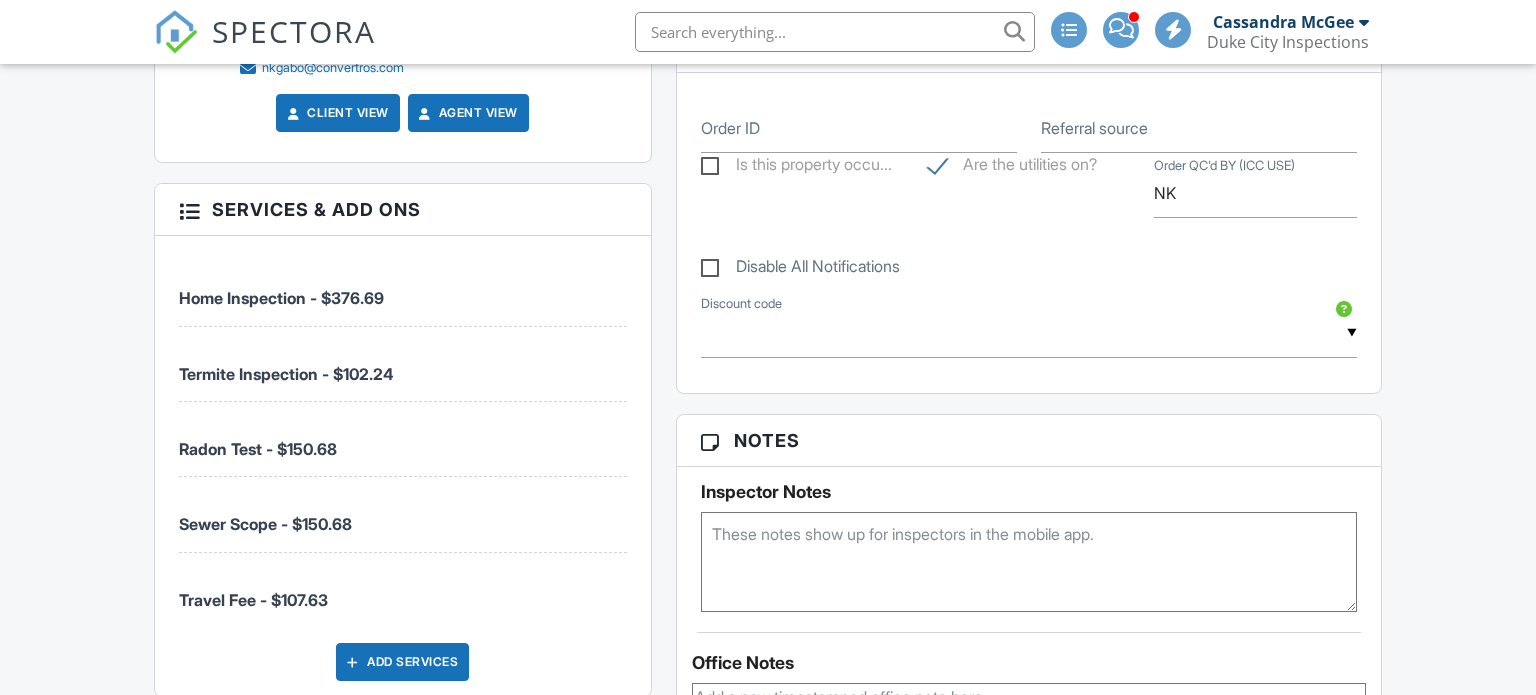 scroll, scrollTop: 0, scrollLeft: 0, axis: both 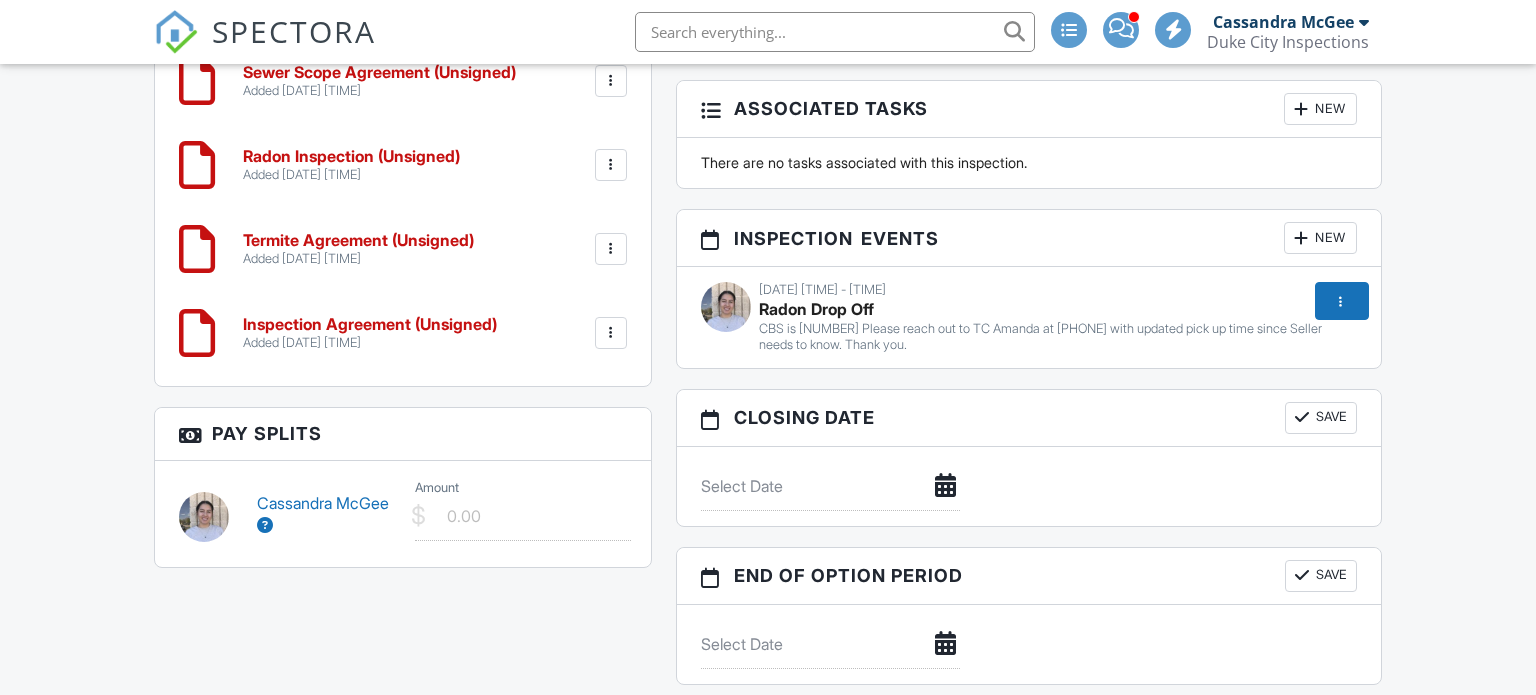 click on "08/01/2025  1:00 pm -  2:00 pm
Radon Drop Off
CBS is 4590765 Please reach out to TC Amanda at 505-720-2182 with updated pick up time since Seller needs to know.  Thank you." at bounding box center (1029, 317) 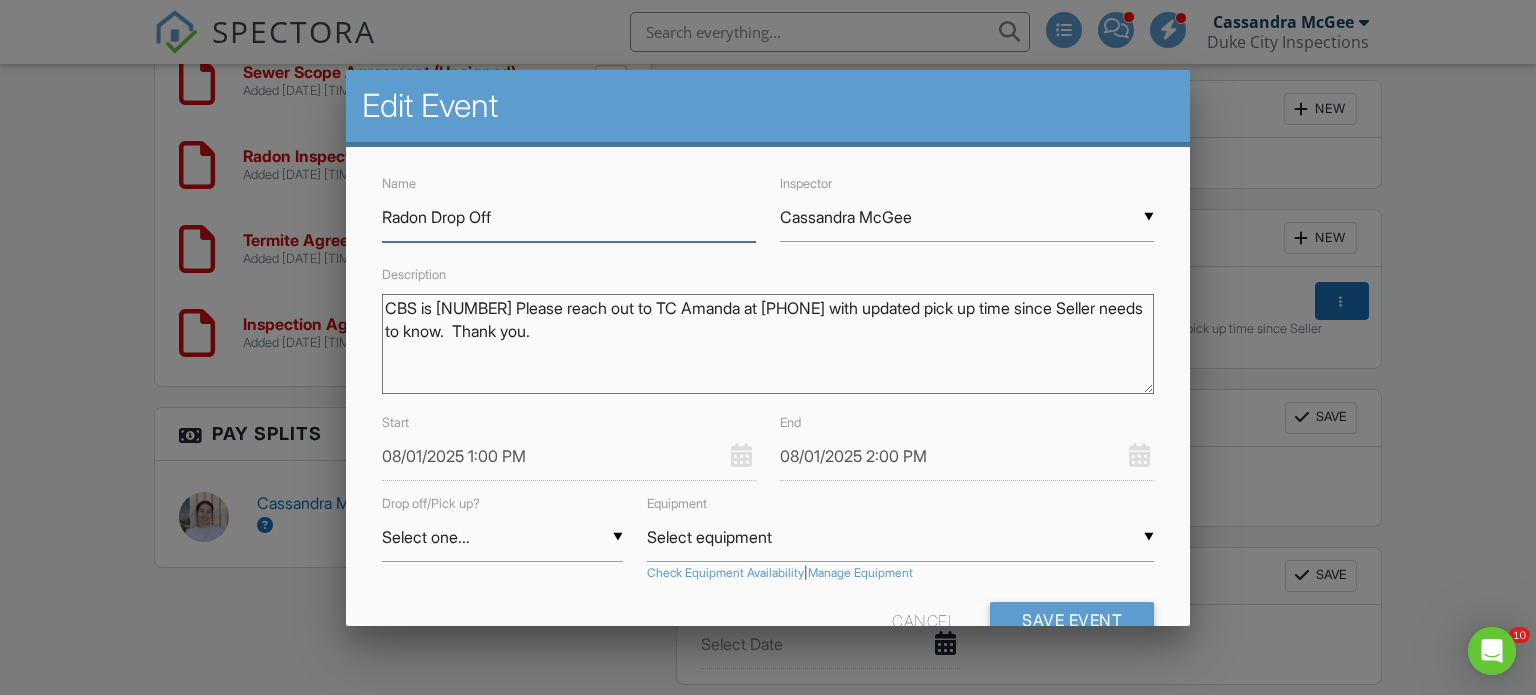 scroll, scrollTop: 0, scrollLeft: 0, axis: both 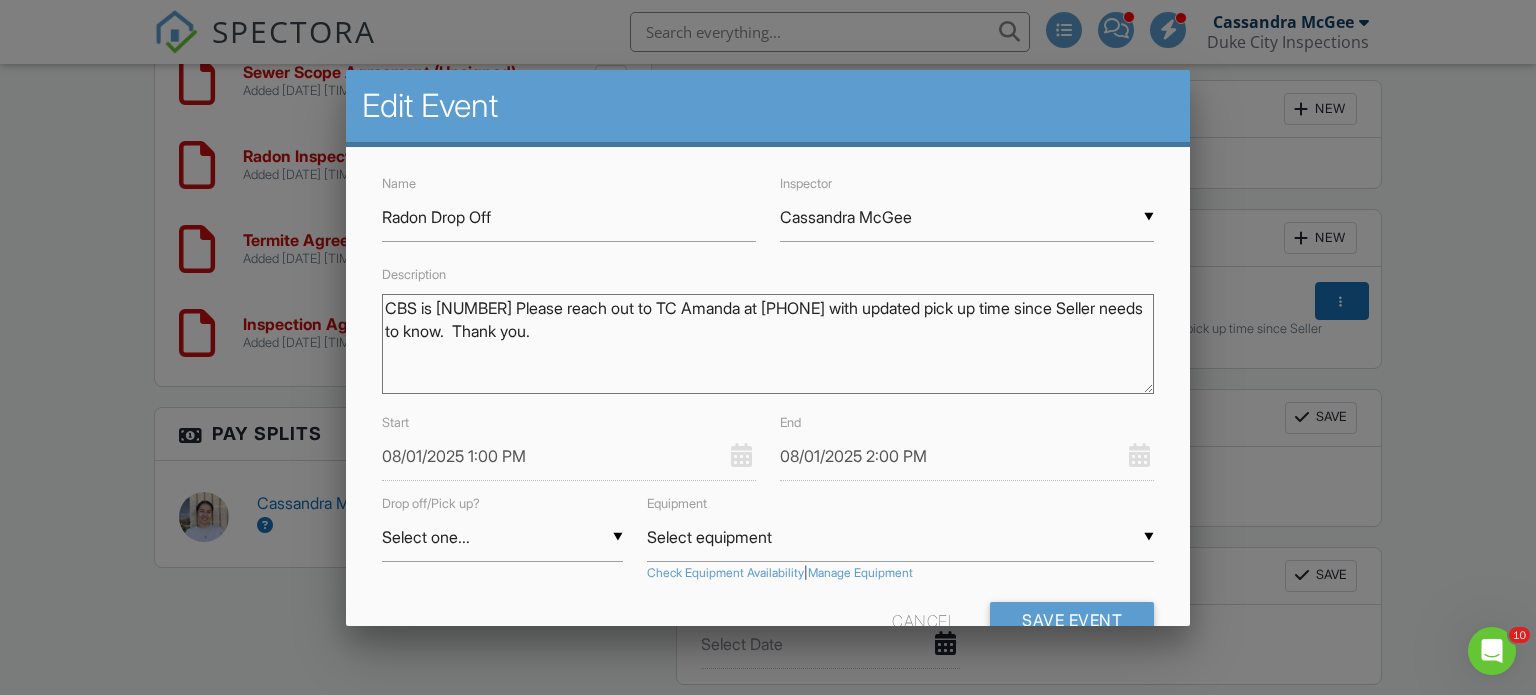 drag, startPoint x: 509, startPoint y: 310, endPoint x: 292, endPoint y: 303, distance: 217.11287 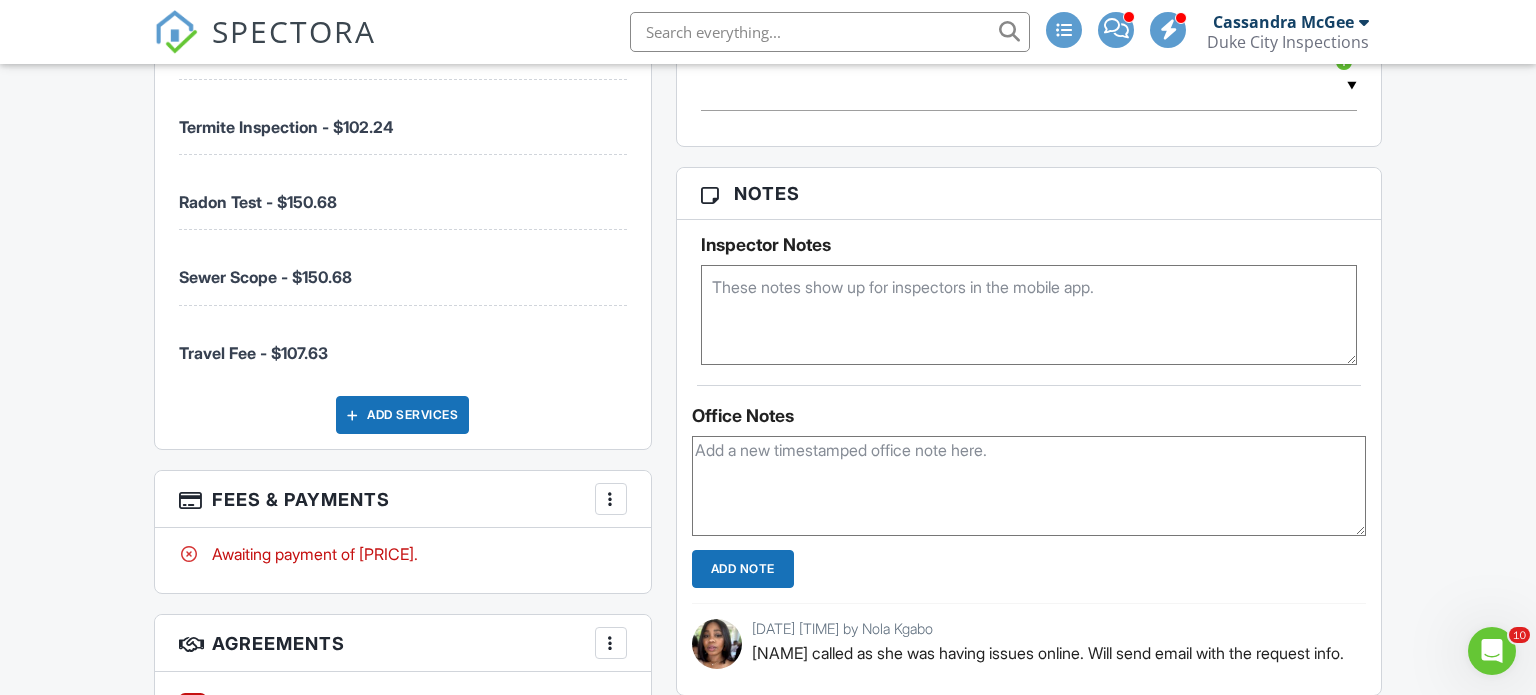 scroll, scrollTop: 1496, scrollLeft: 0, axis: vertical 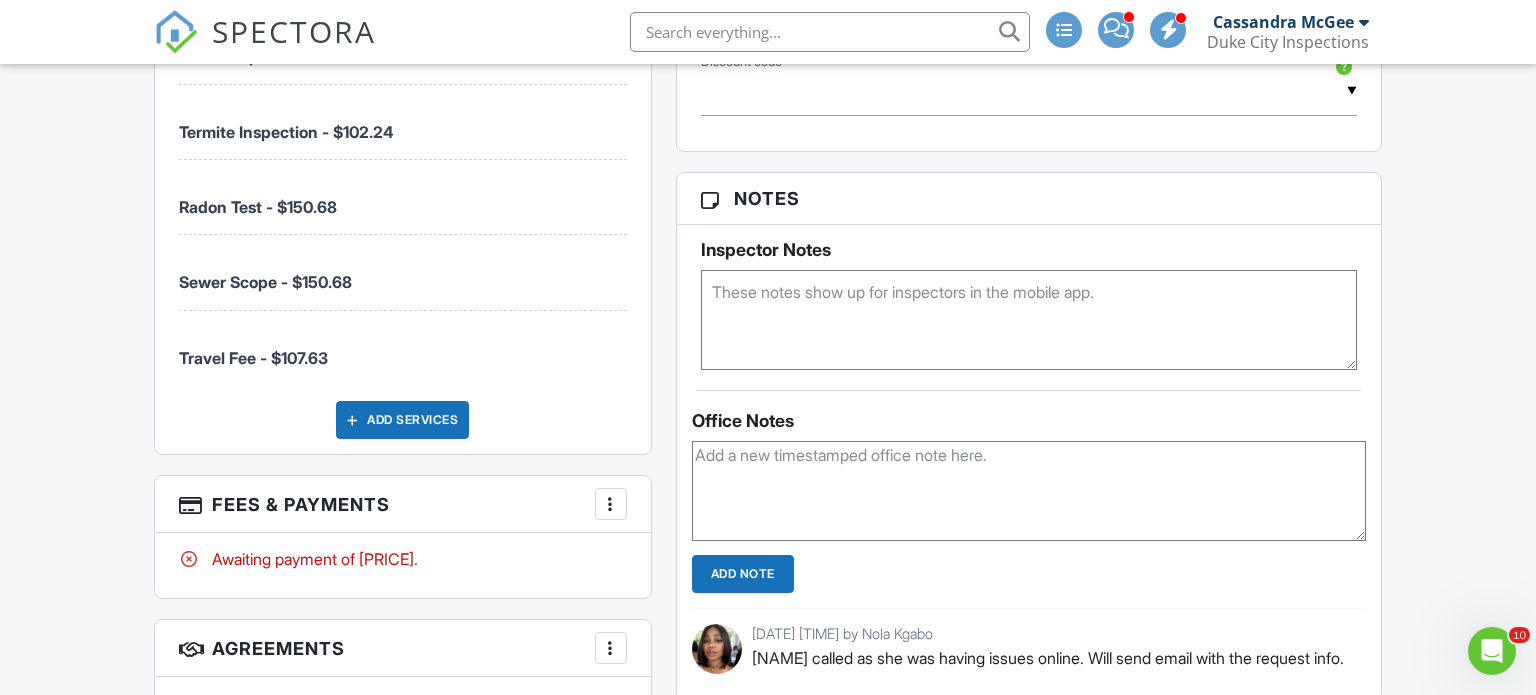 click at bounding box center (1029, 320) 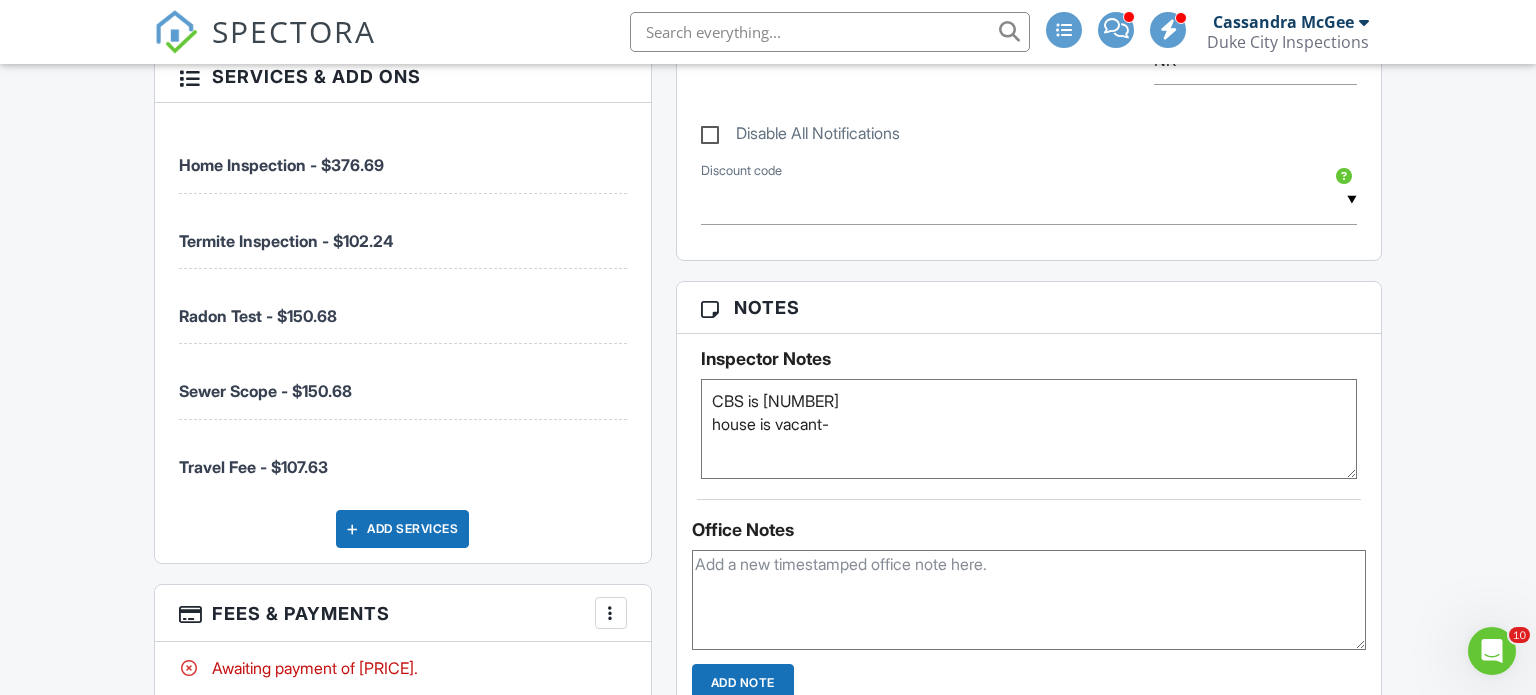 scroll, scrollTop: 1384, scrollLeft: 0, axis: vertical 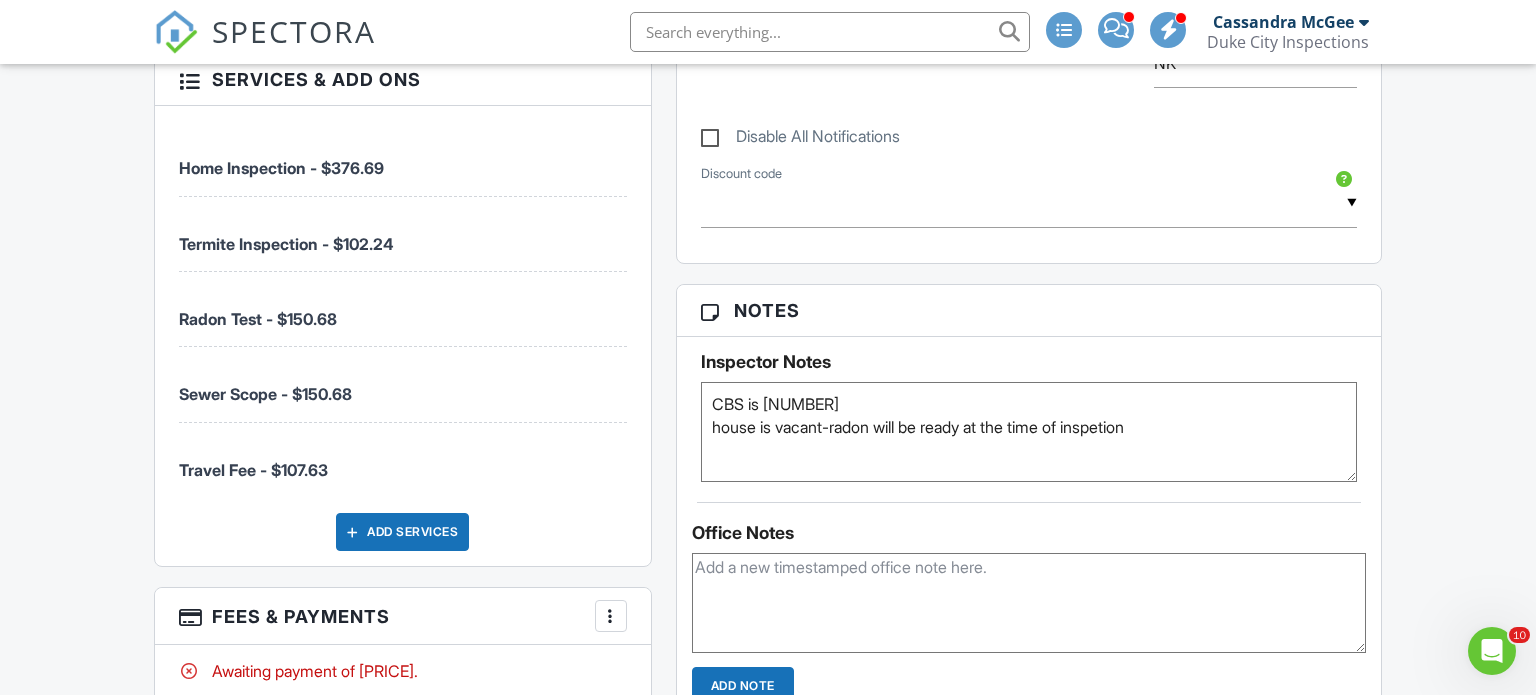 click on "CBS is 4590765
house is vacant- radon will be ready at the time of inspetion" at bounding box center (1029, 432) 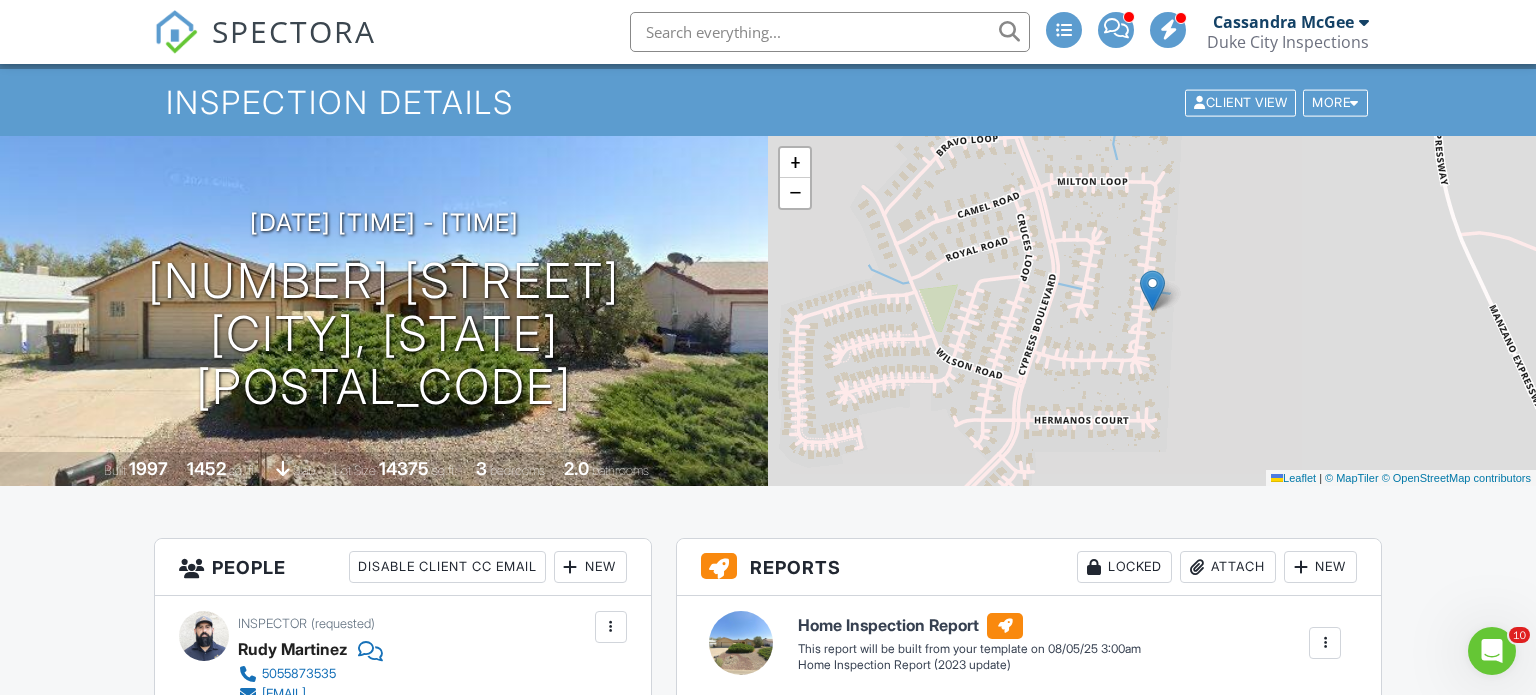 scroll, scrollTop: 0, scrollLeft: 0, axis: both 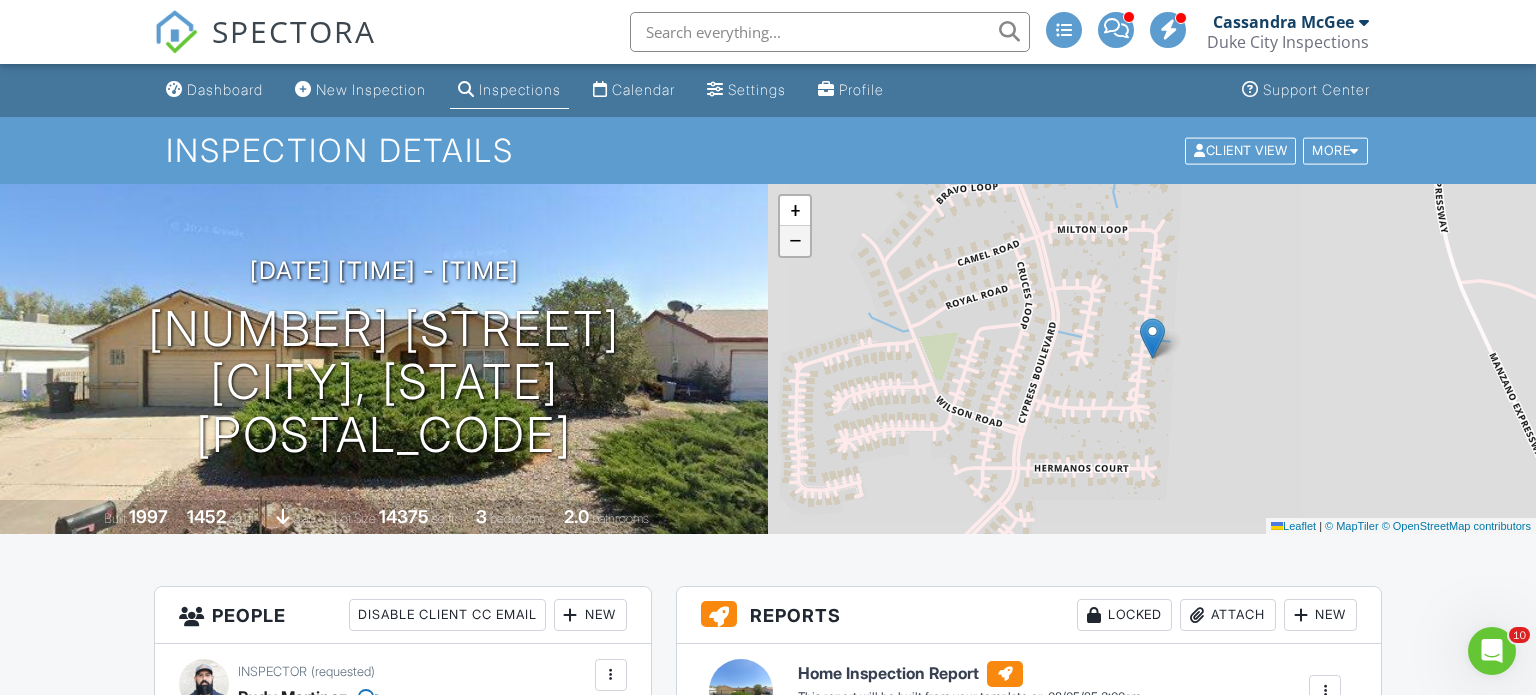 type on "CBS is 4590765
house is vacant- radon will be ready at the time of inspection" 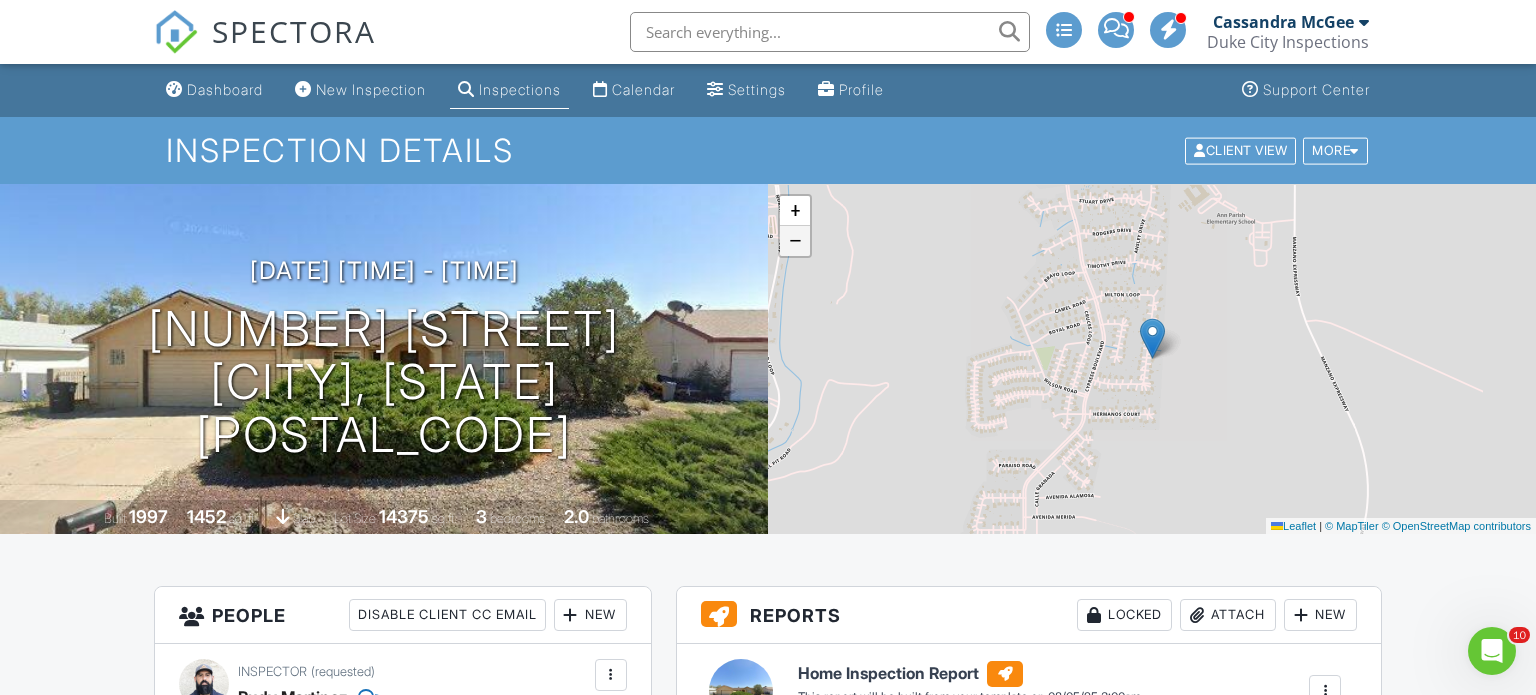 click on "−" at bounding box center [795, 241] 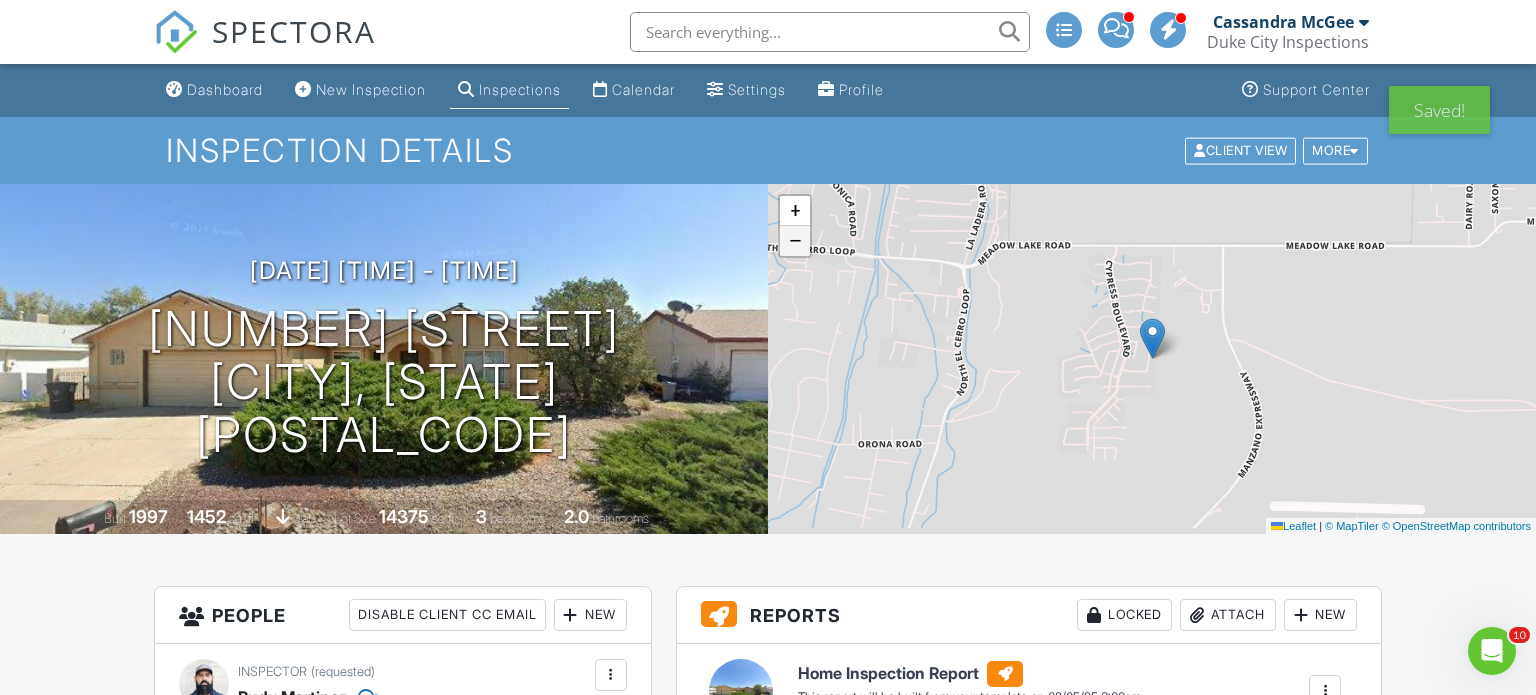 click on "−" at bounding box center [795, 241] 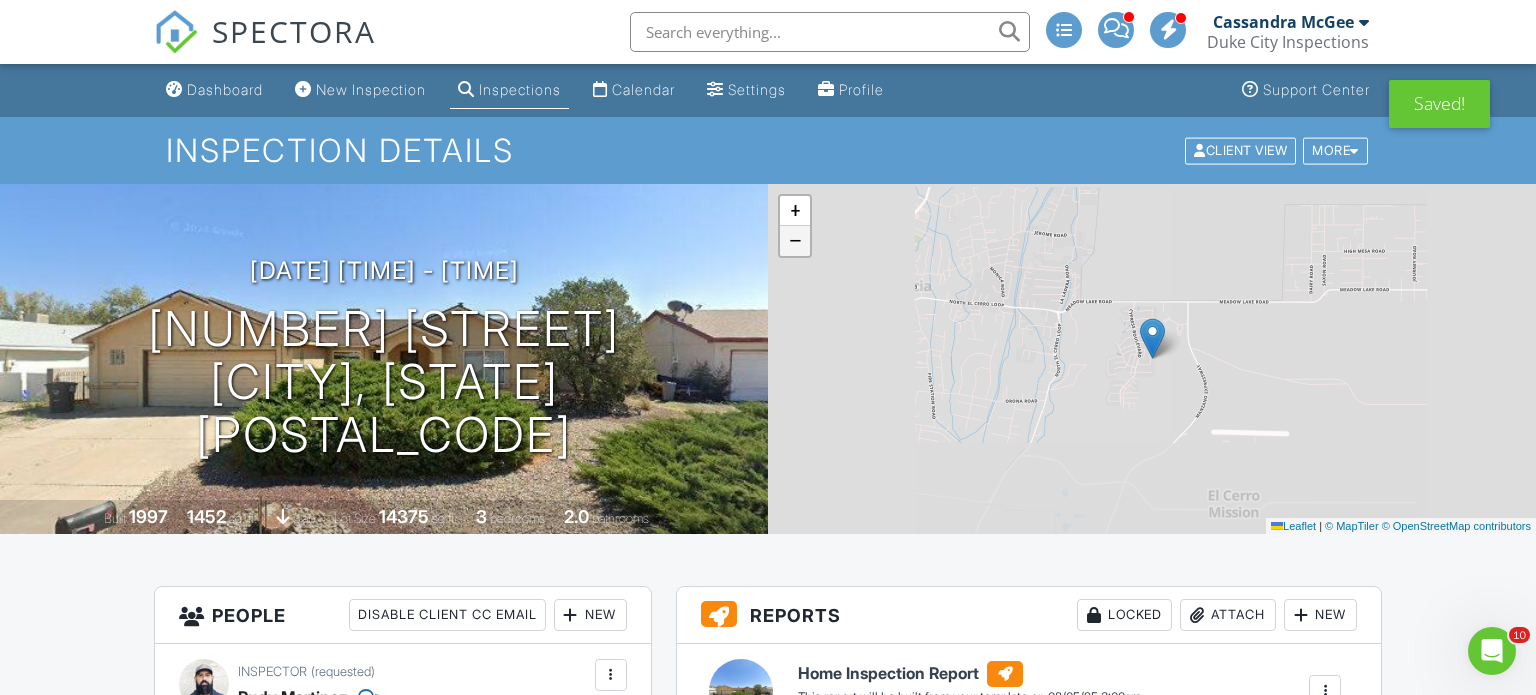 click on "−" at bounding box center (795, 241) 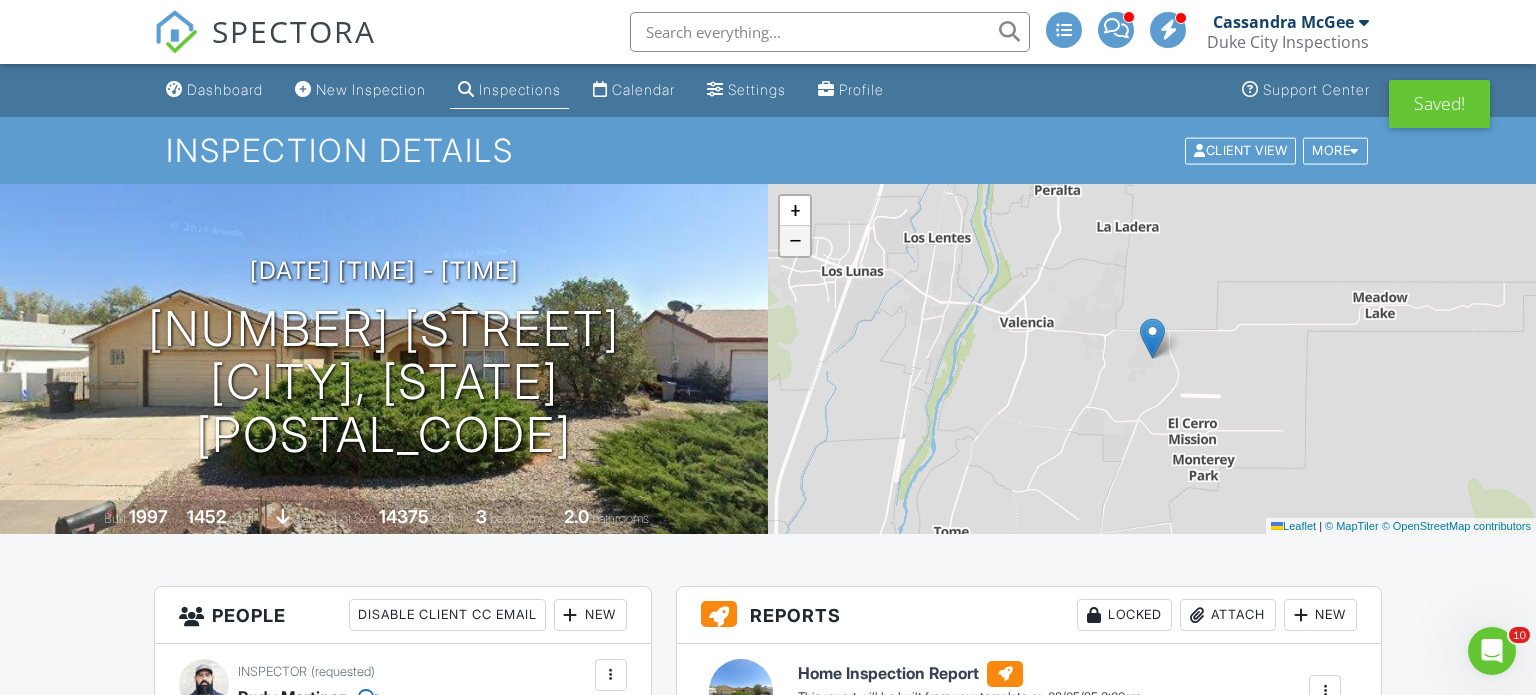click on "−" at bounding box center (795, 241) 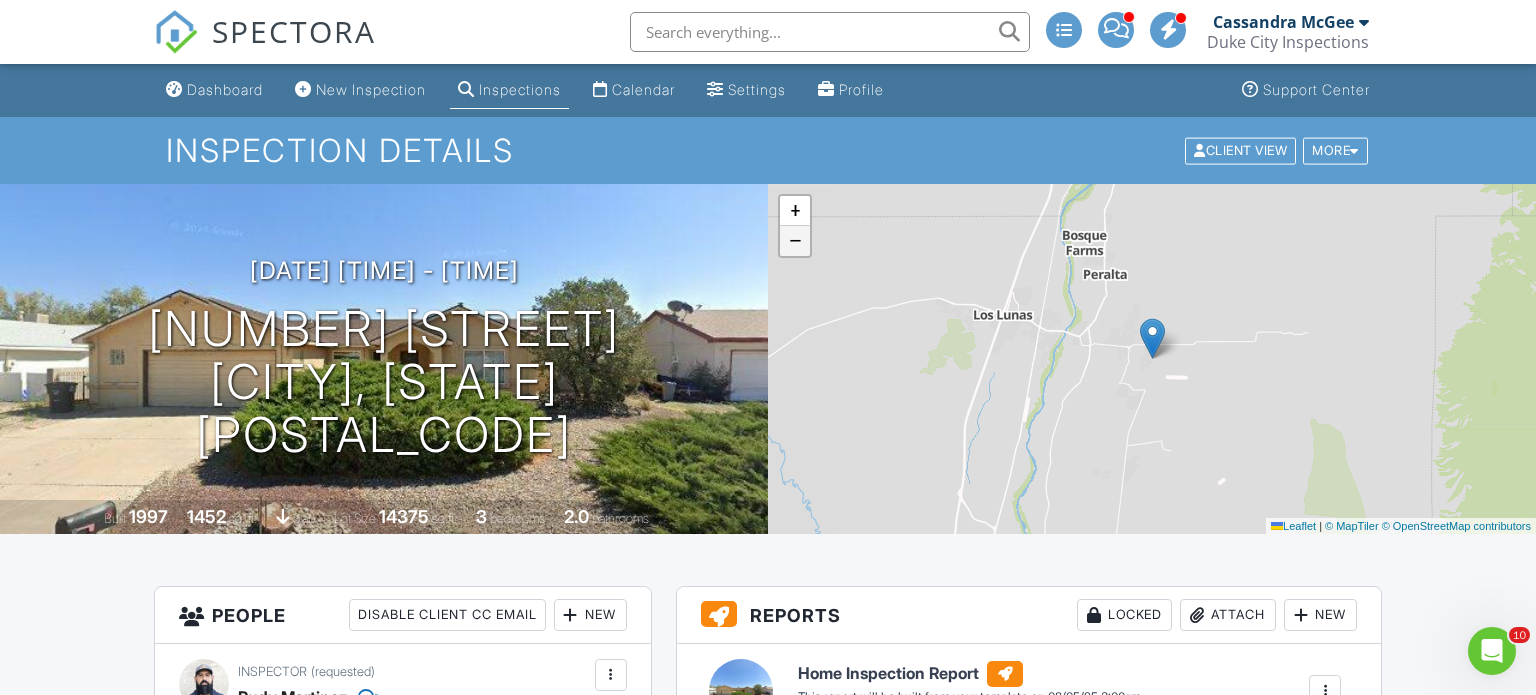 click on "−" at bounding box center [795, 241] 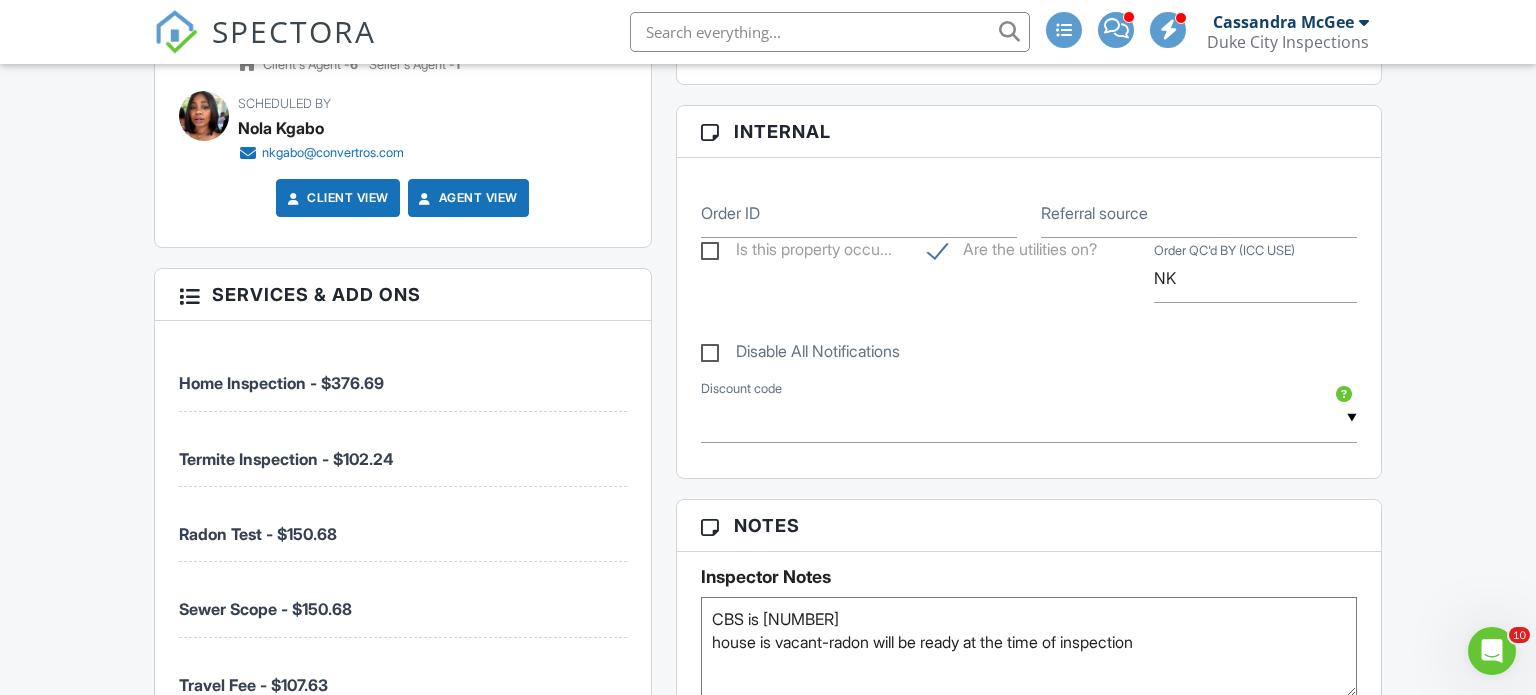 scroll, scrollTop: 0, scrollLeft: 0, axis: both 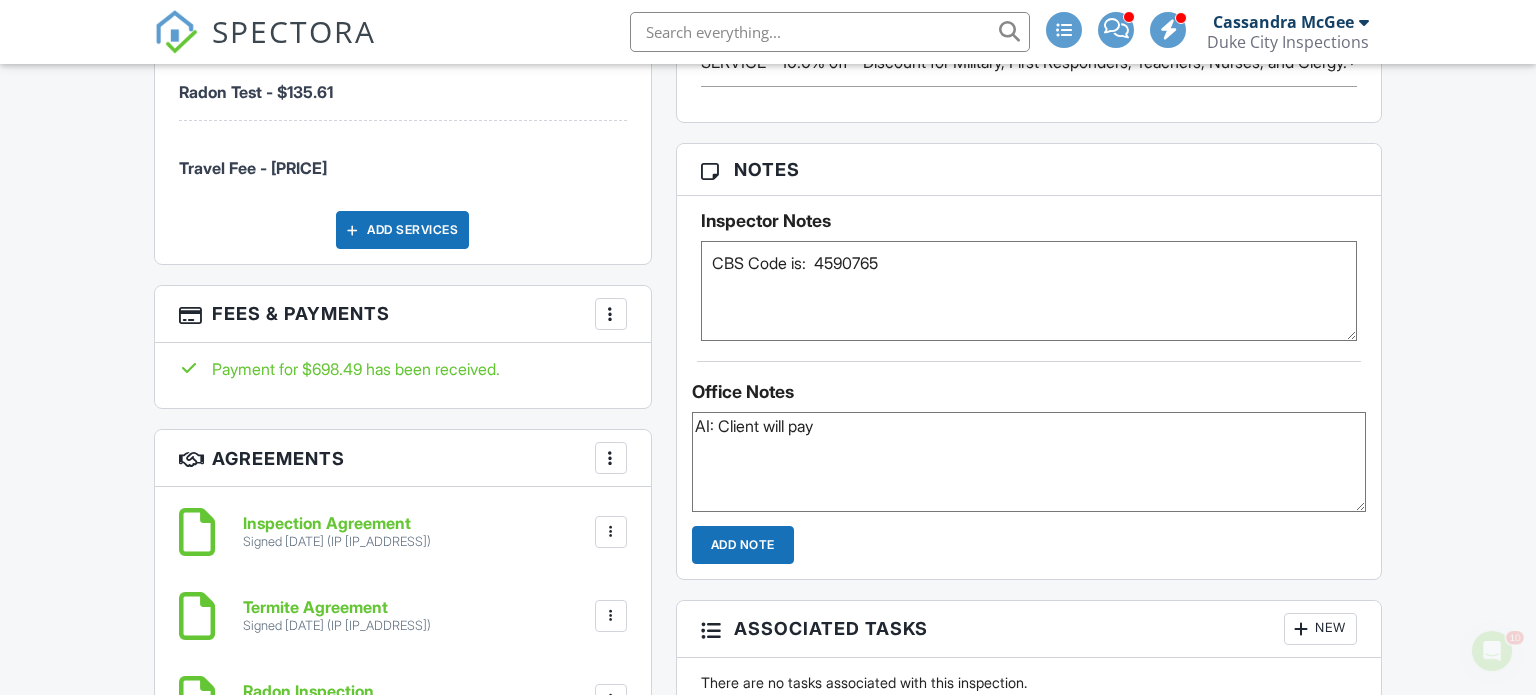 click on "CBS Code is:  4590765" at bounding box center [1029, 291] 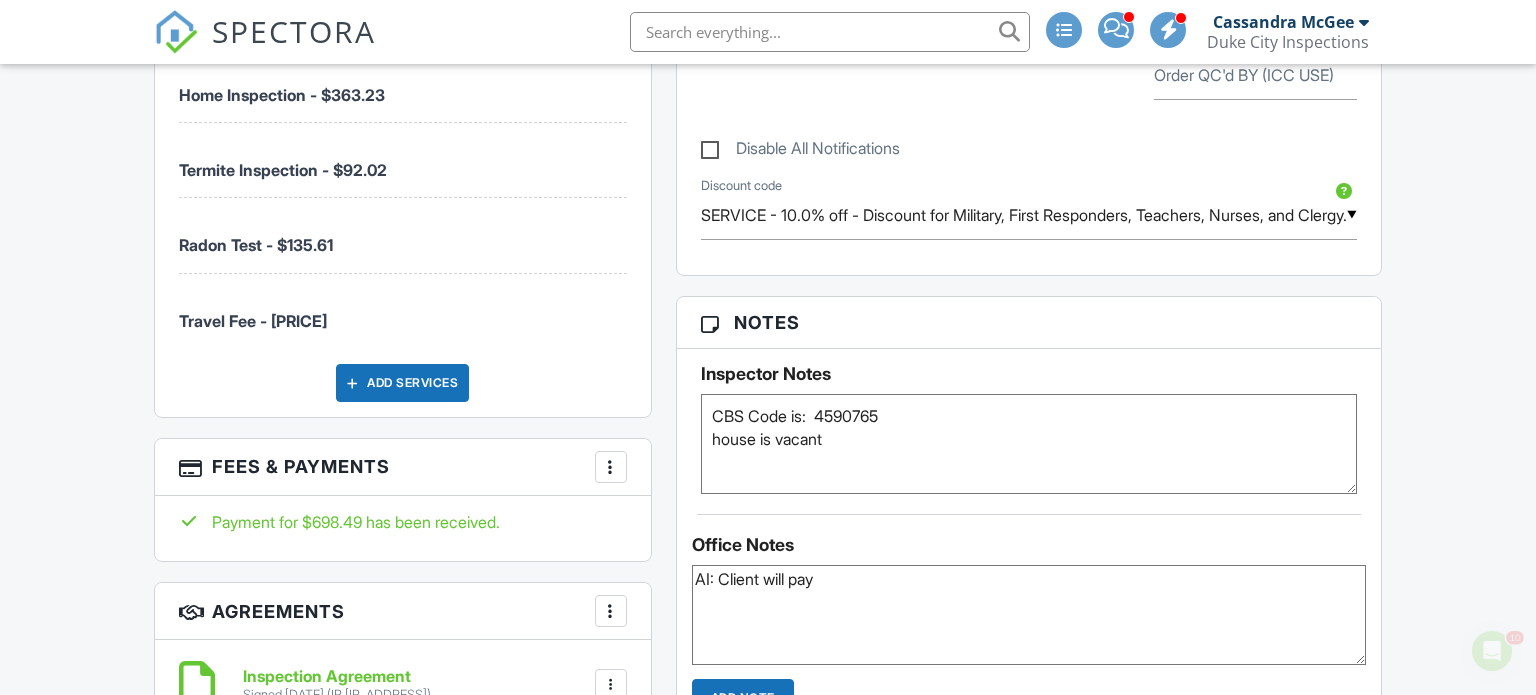 scroll, scrollTop: 1285, scrollLeft: 0, axis: vertical 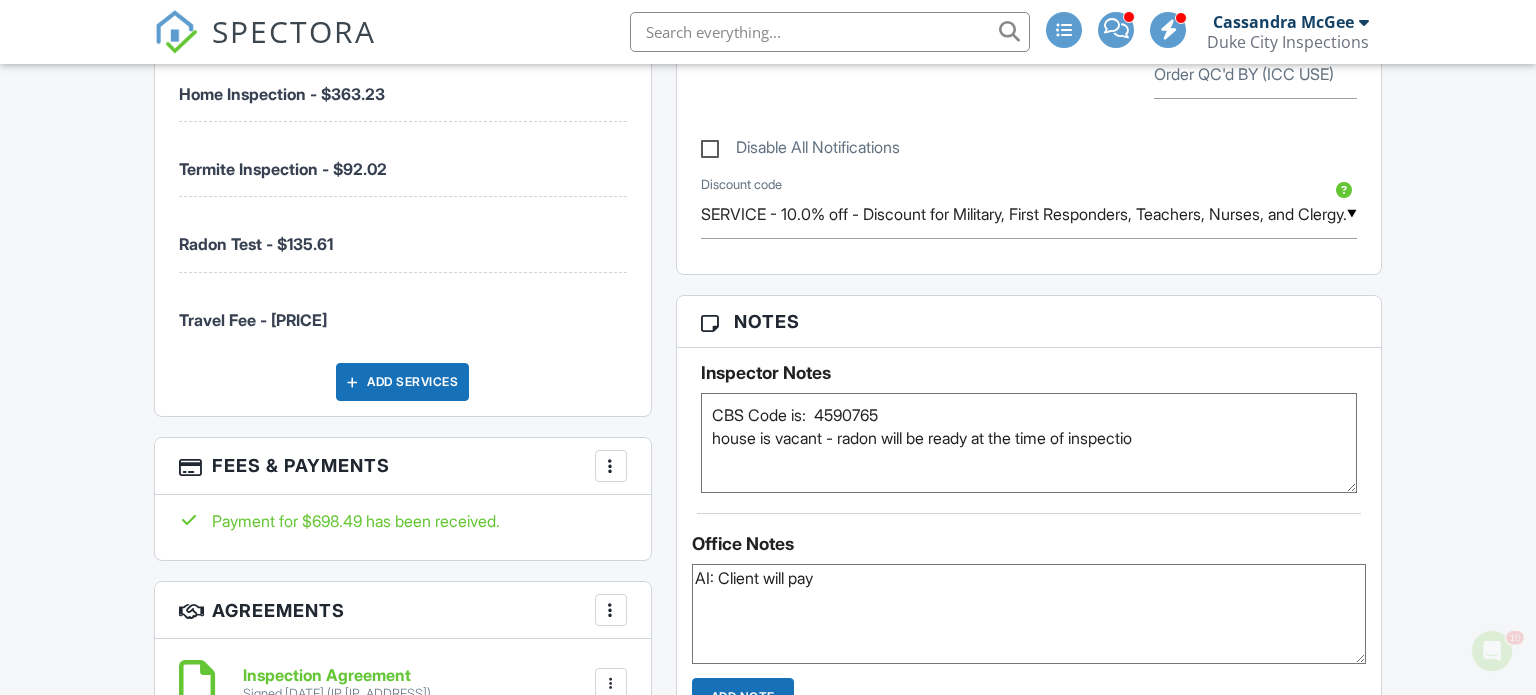 type on "CBS Code is:  4590765
house is vacant - radon will be ready at the time of inspection" 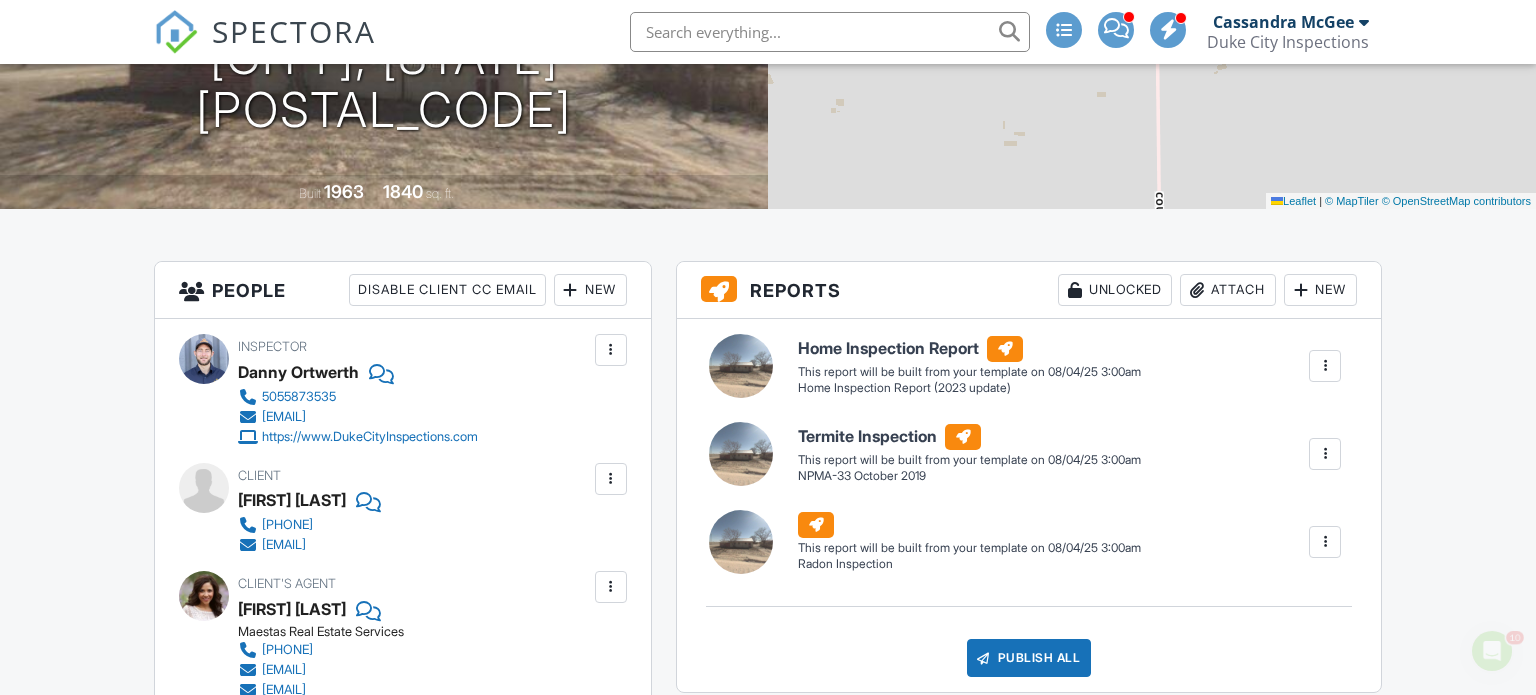 scroll, scrollTop: 0, scrollLeft: 0, axis: both 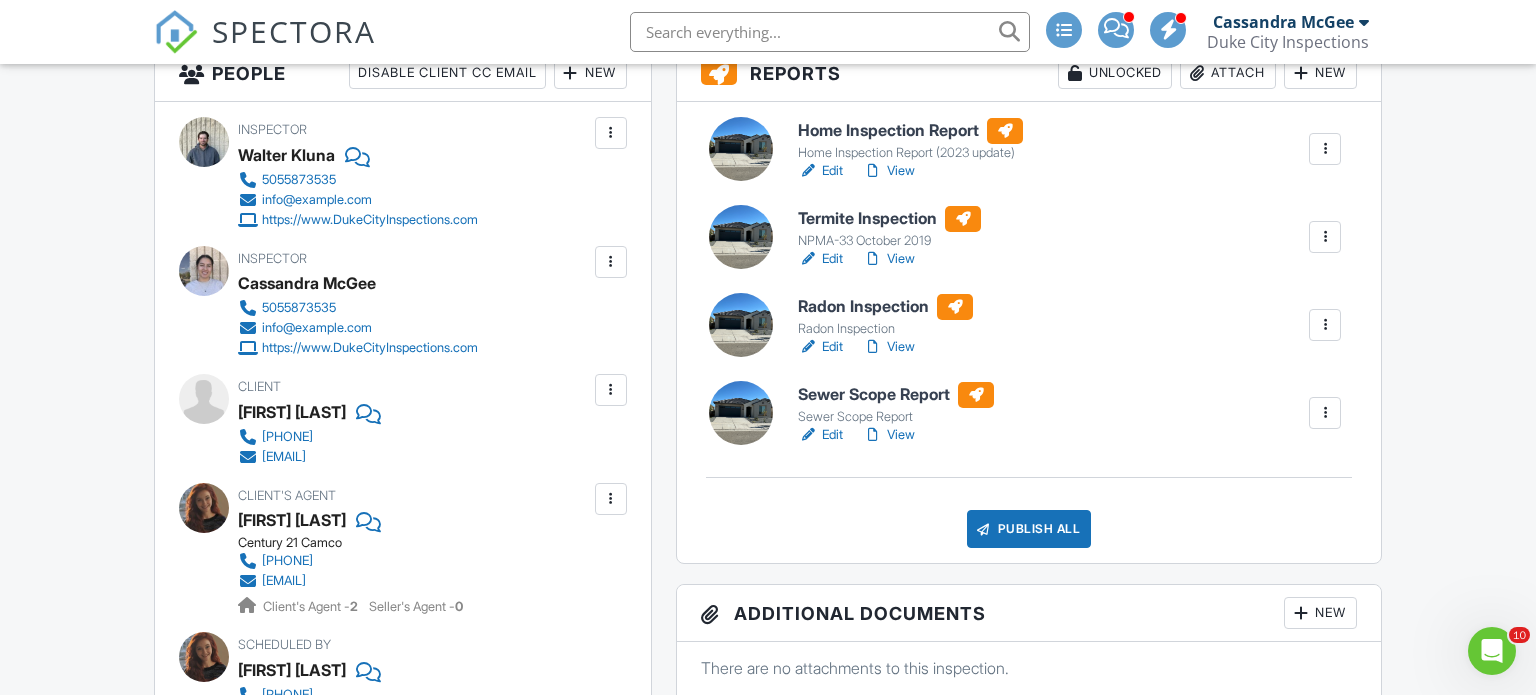 click on "Edit" at bounding box center [820, 259] 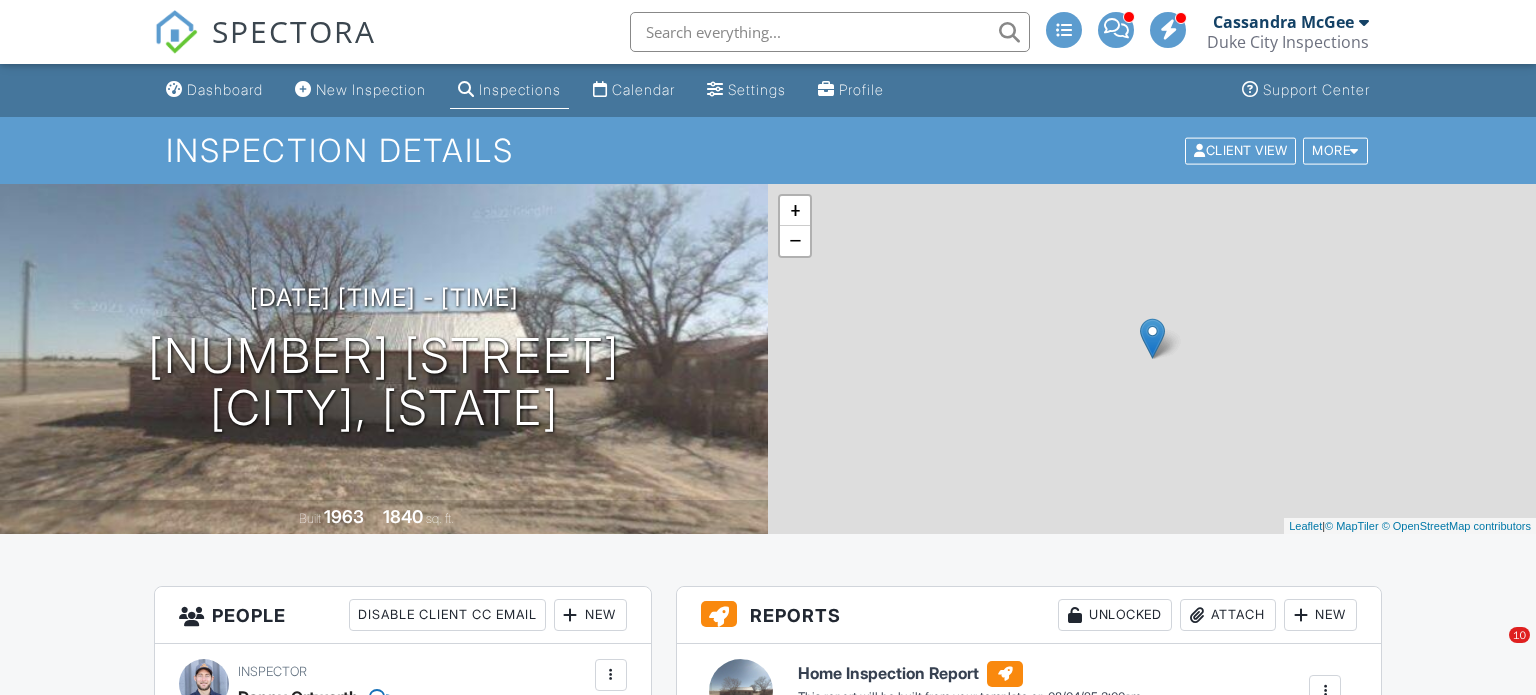 scroll, scrollTop: 0, scrollLeft: 0, axis: both 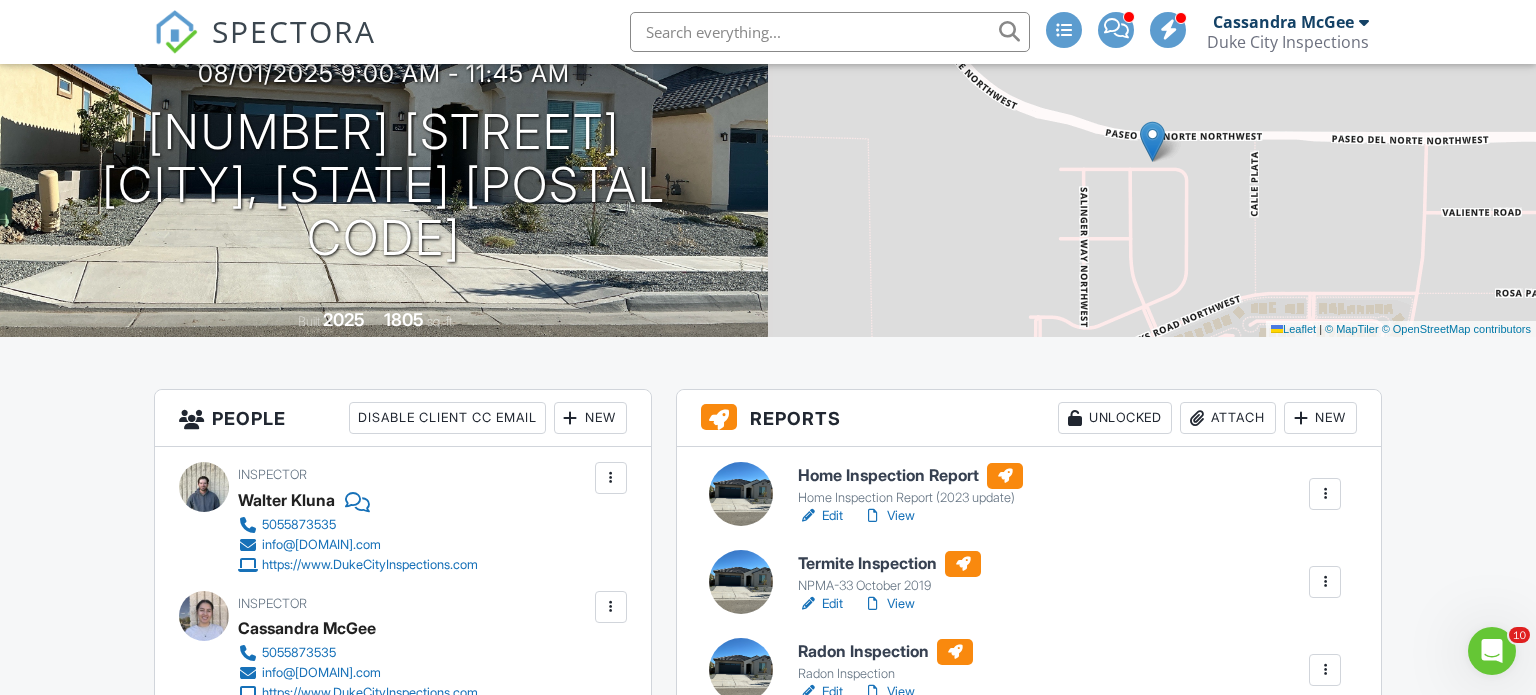 click on "Attach" at bounding box center (1228, 418) 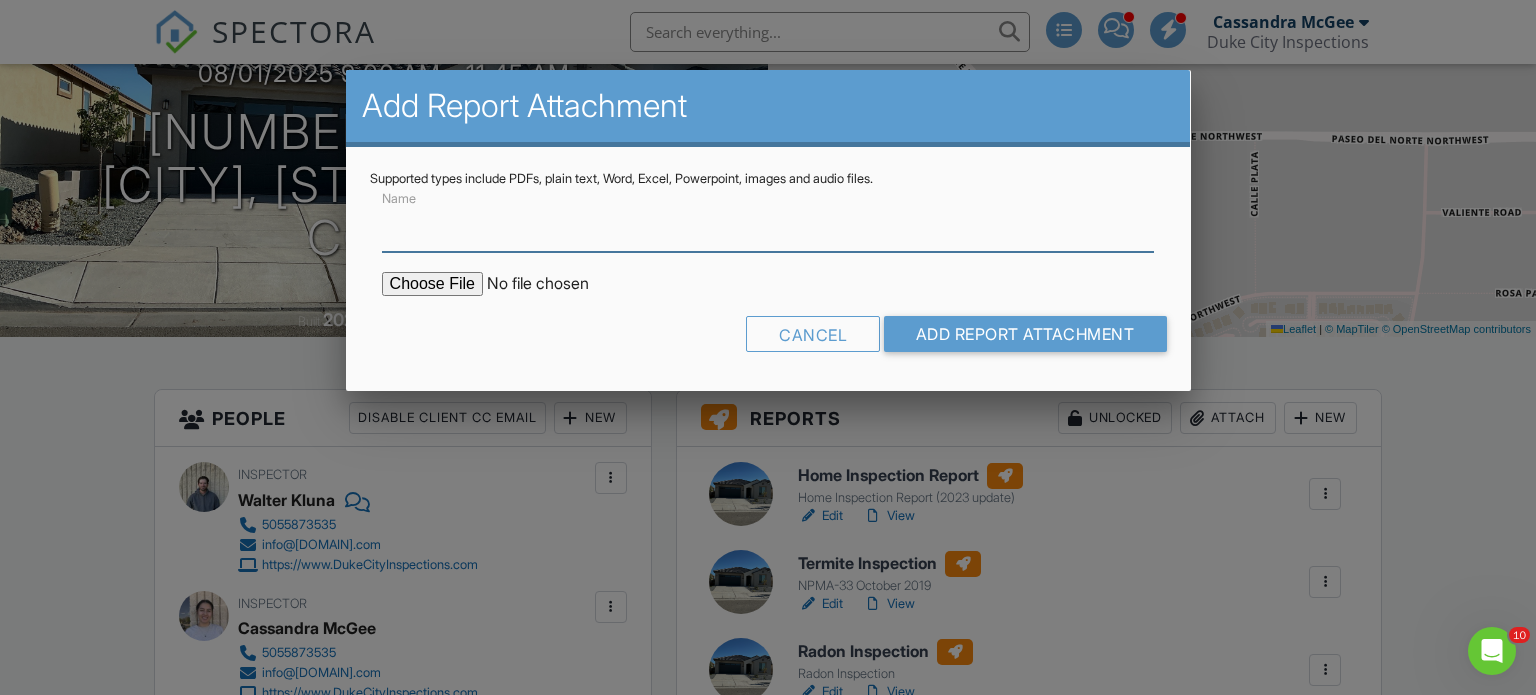 click on "Name" at bounding box center (768, 227) 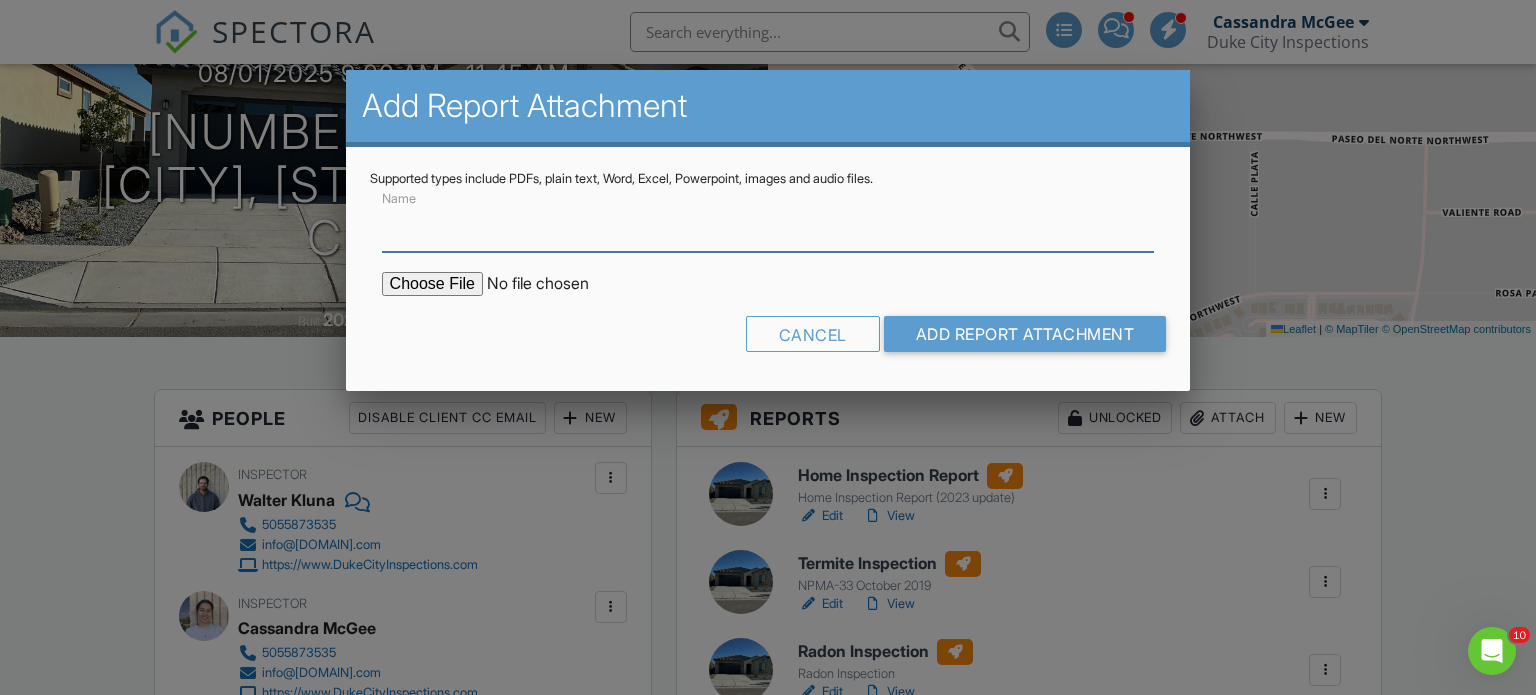 type on "Radon report" 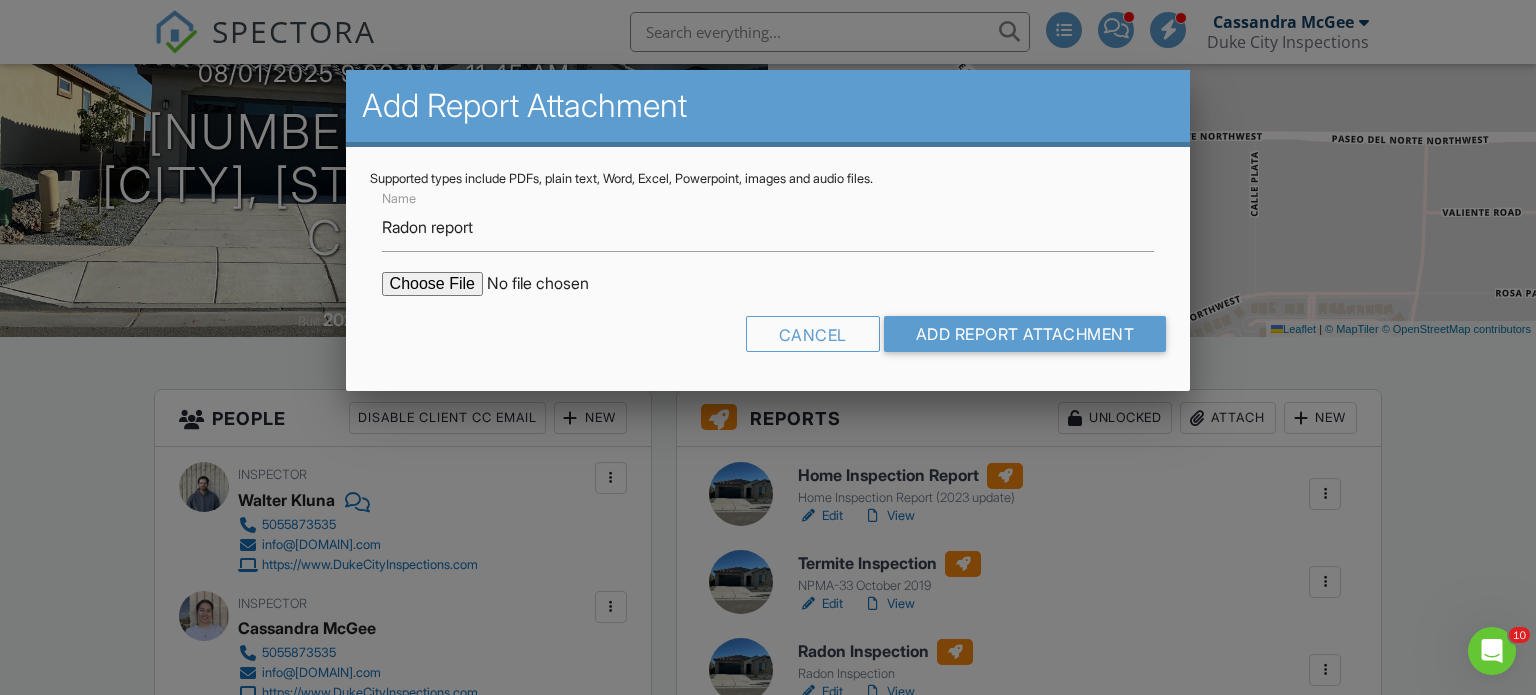 click at bounding box center (552, 284) 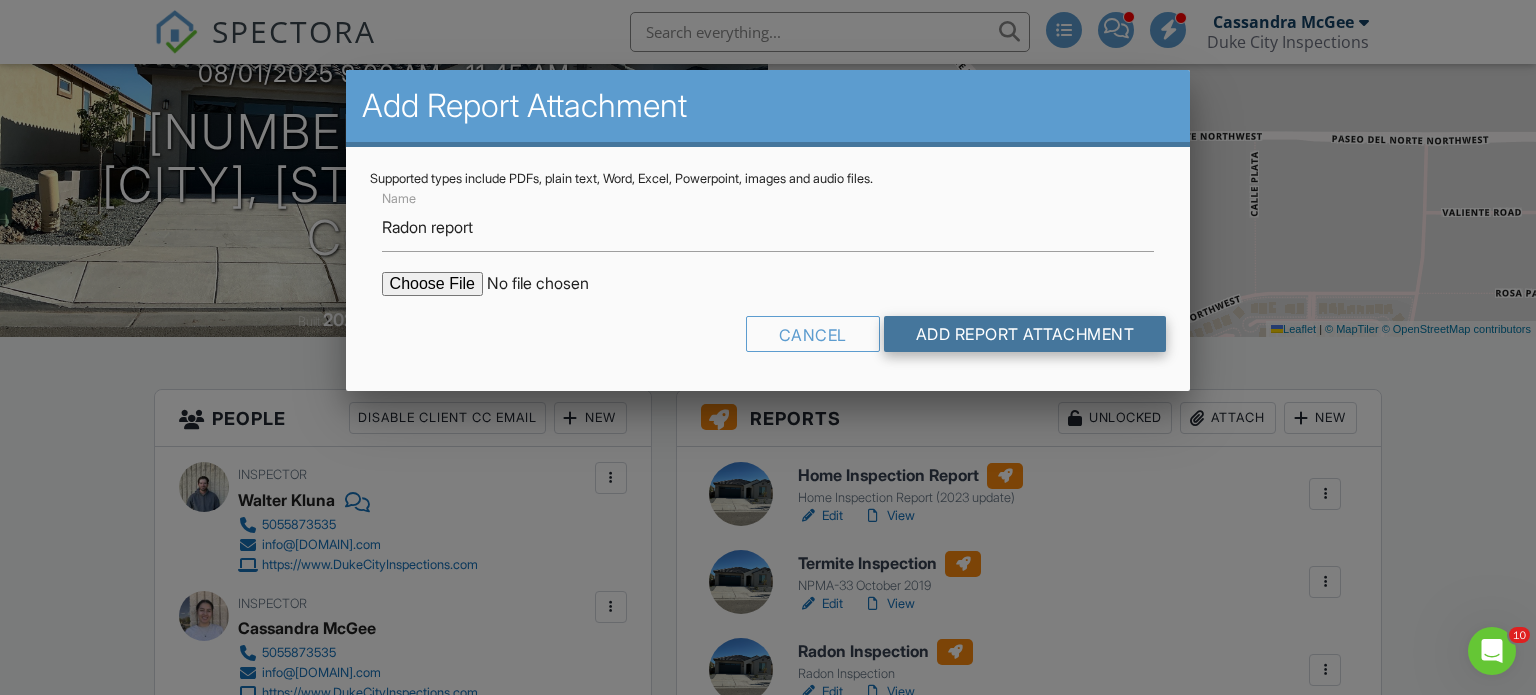 click on "Add Report Attachment" at bounding box center [1025, 334] 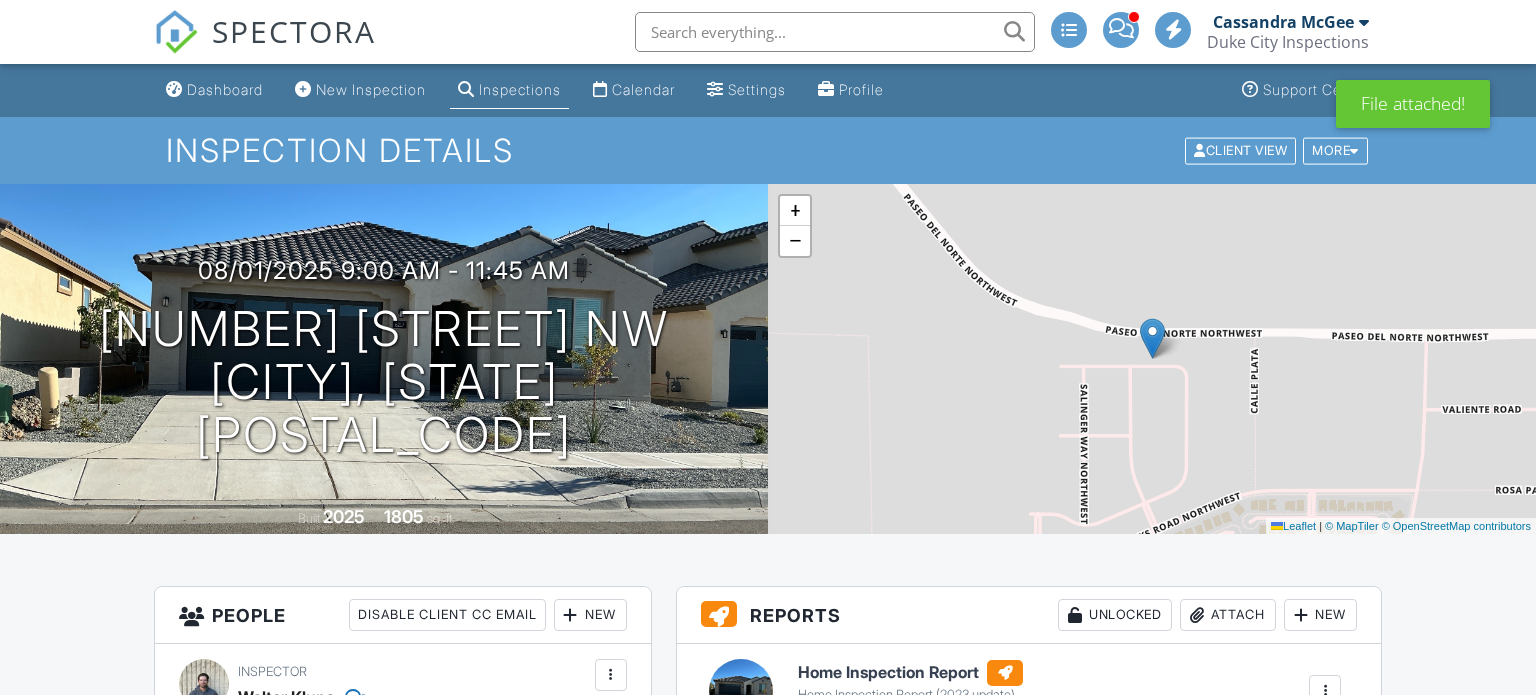 scroll, scrollTop: 0, scrollLeft: 0, axis: both 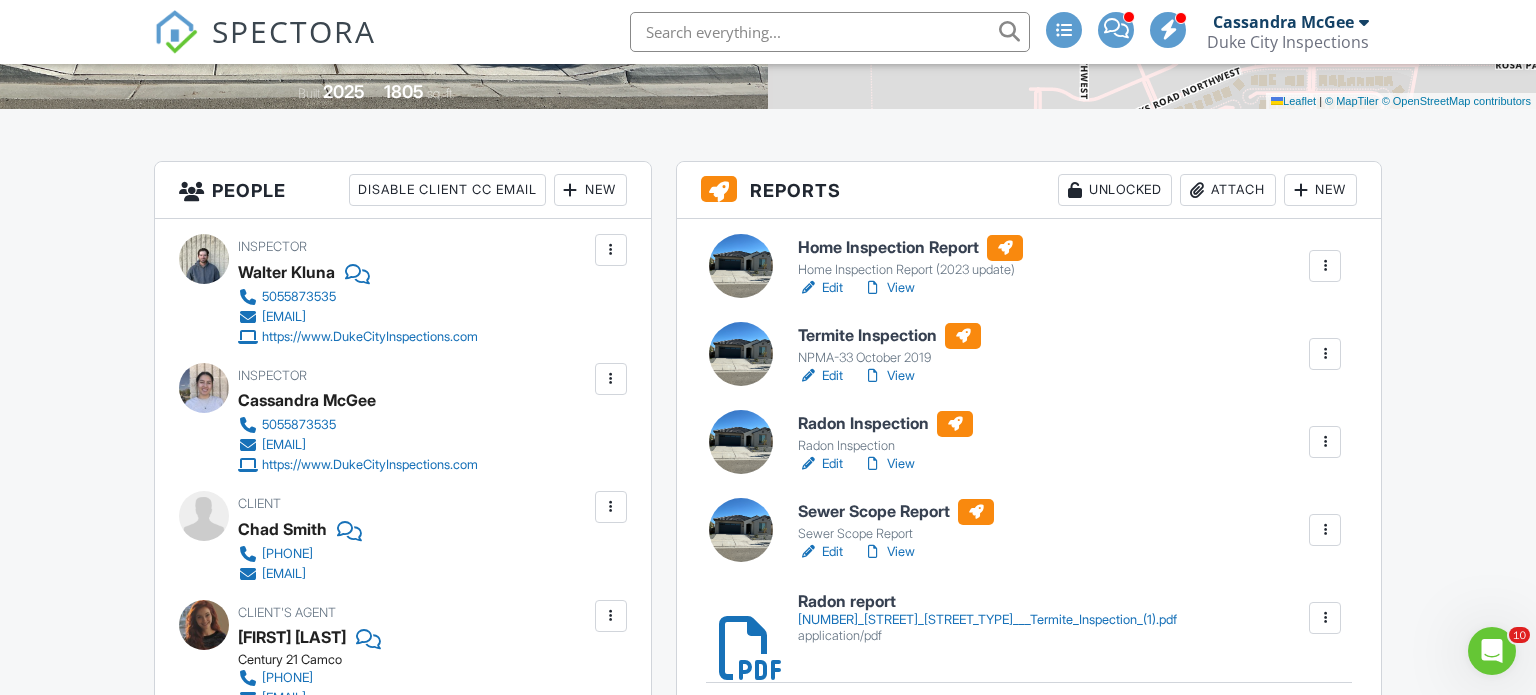 click at bounding box center (1325, 618) 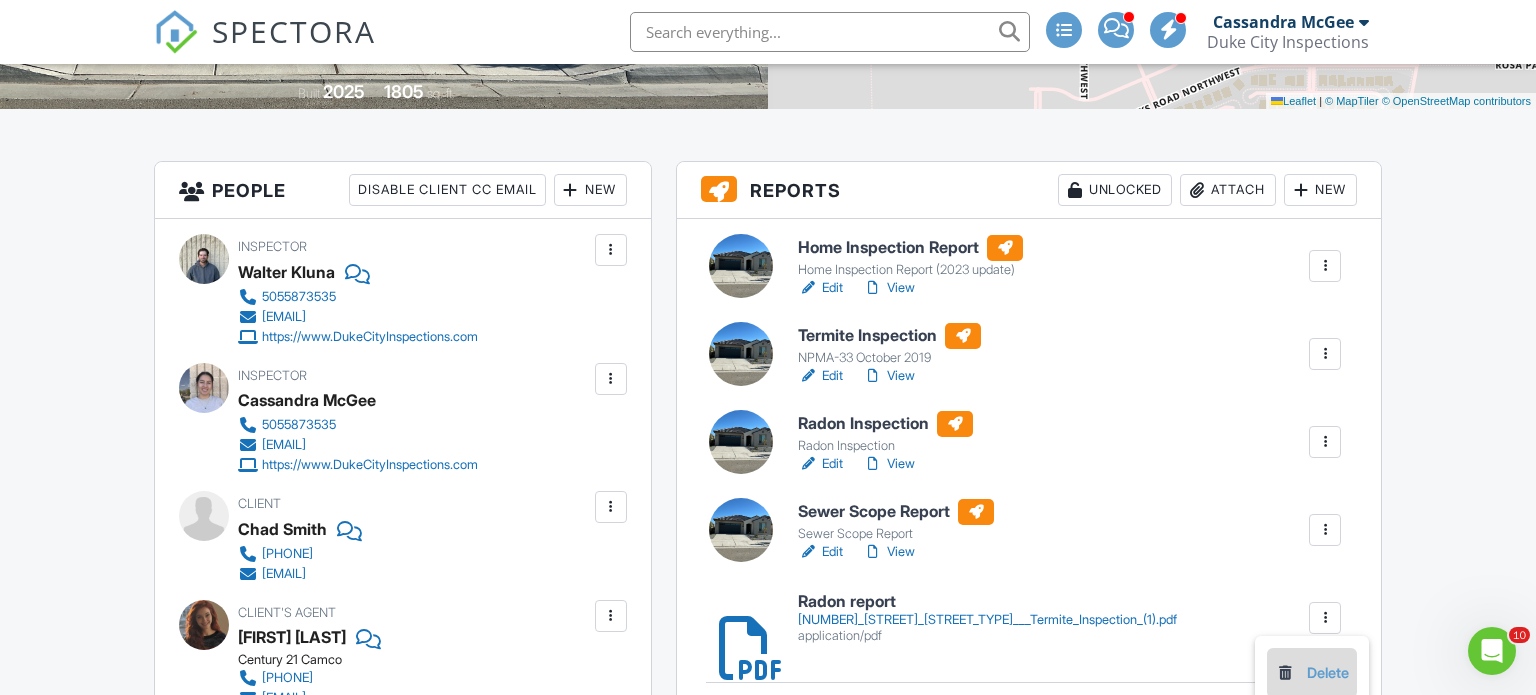 click at bounding box center [1285, 673] 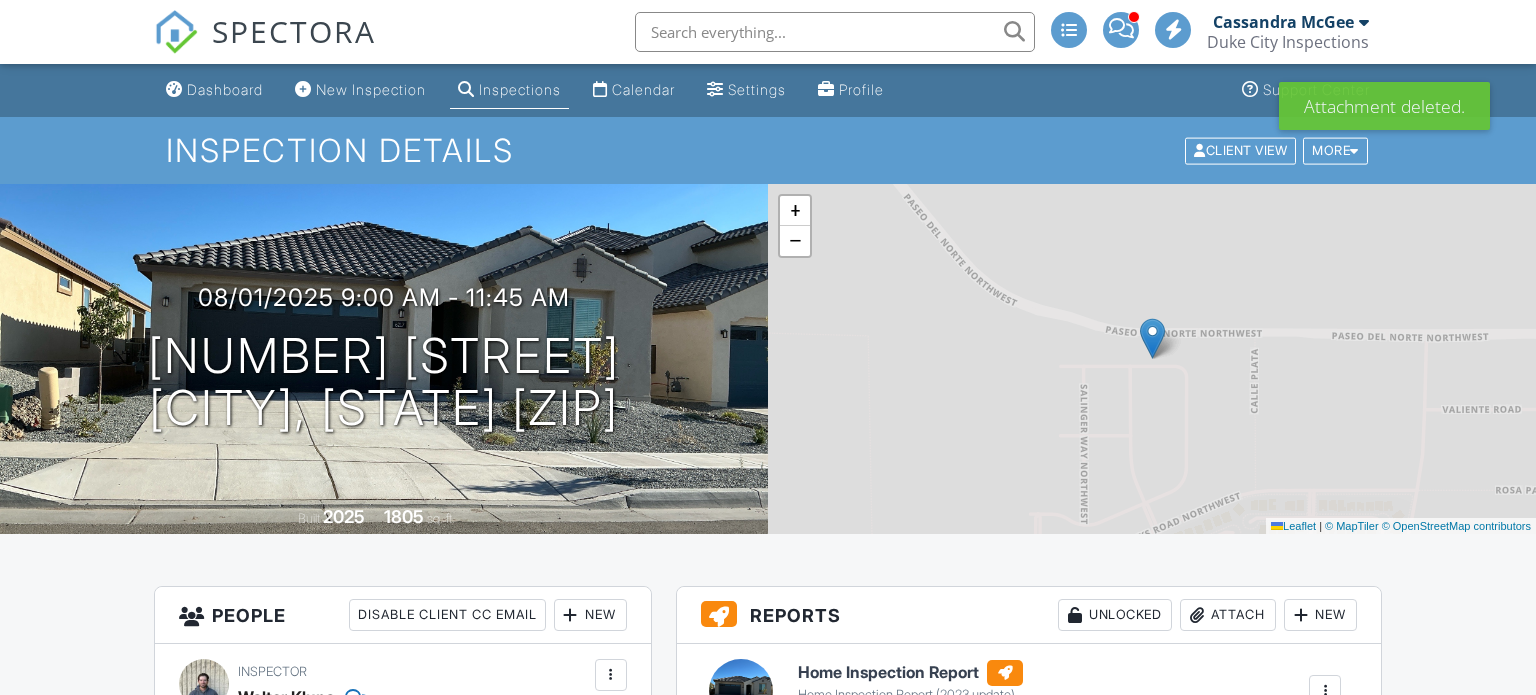 scroll, scrollTop: 263, scrollLeft: 0, axis: vertical 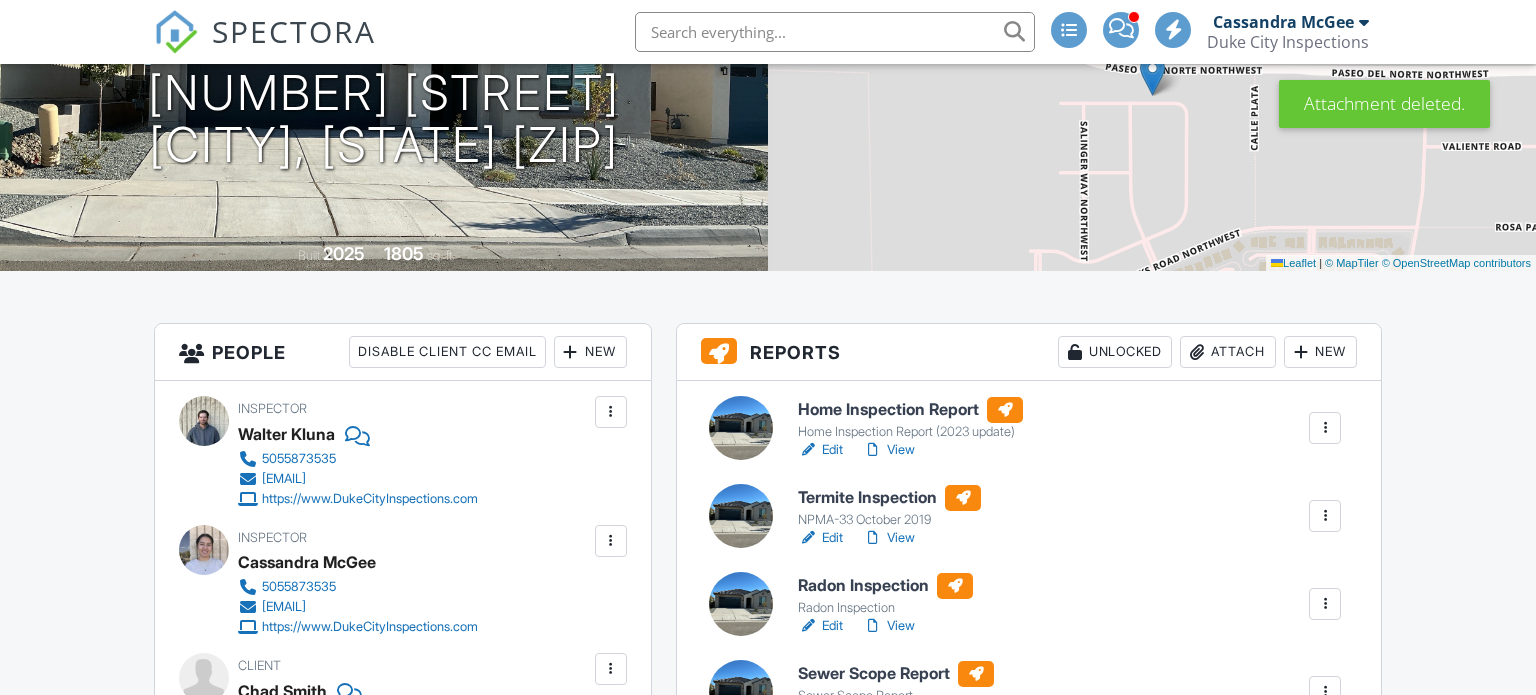 click on "Attach" at bounding box center [1228, 352] 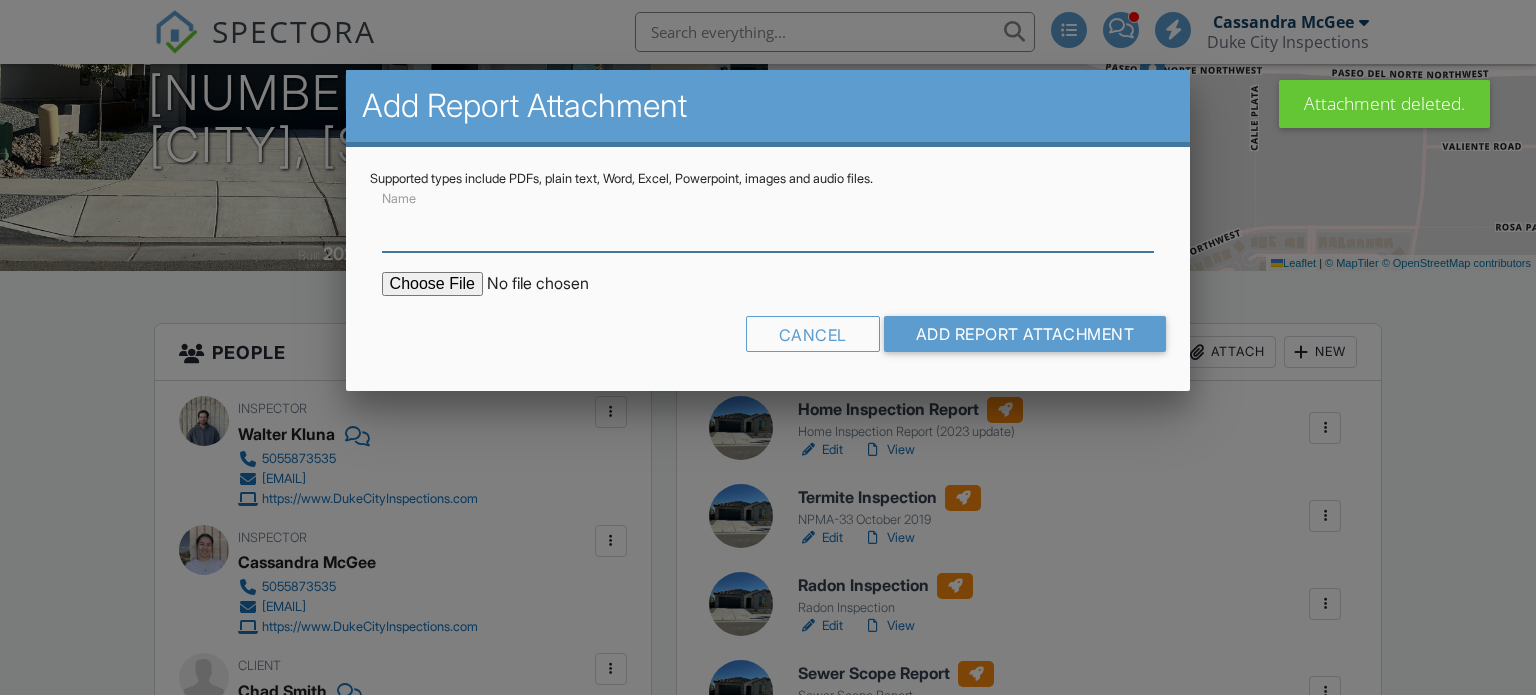 scroll, scrollTop: 0, scrollLeft: 0, axis: both 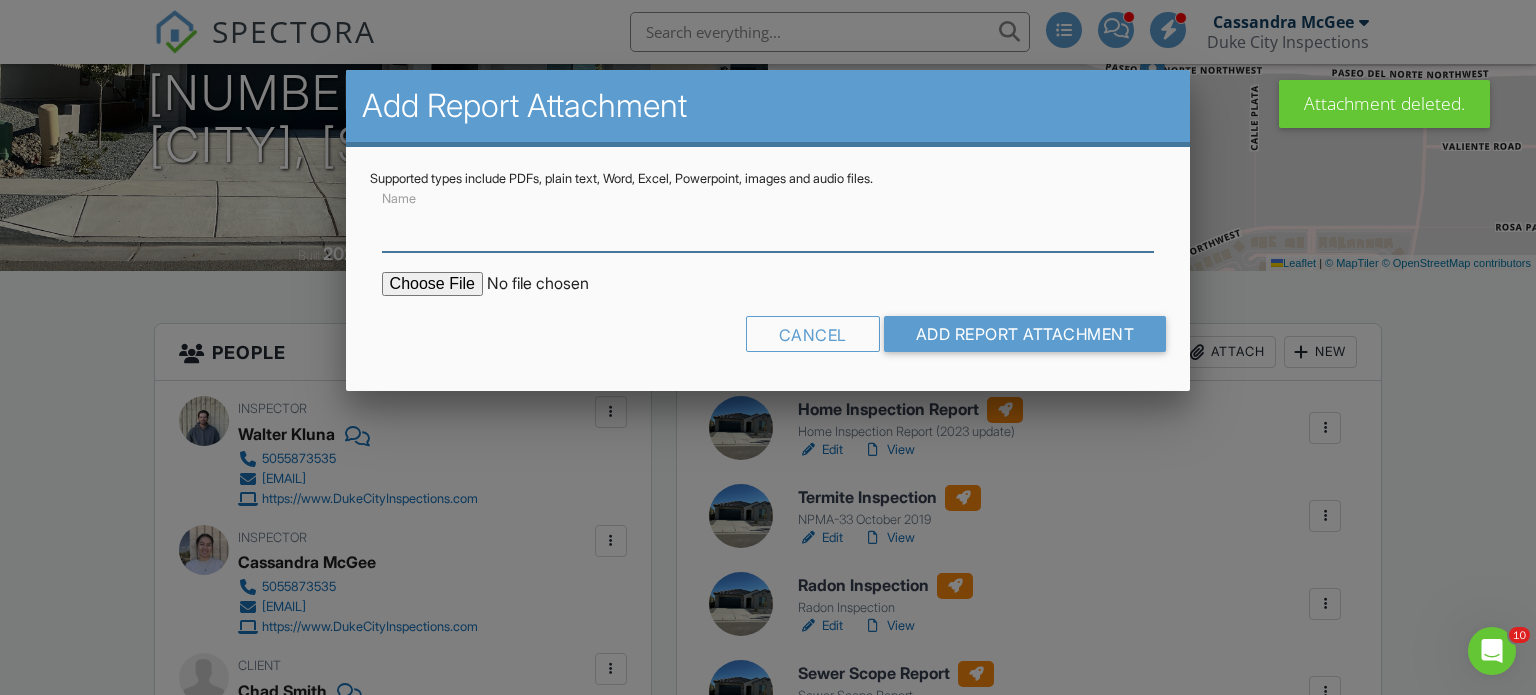 type on "WDO Report" 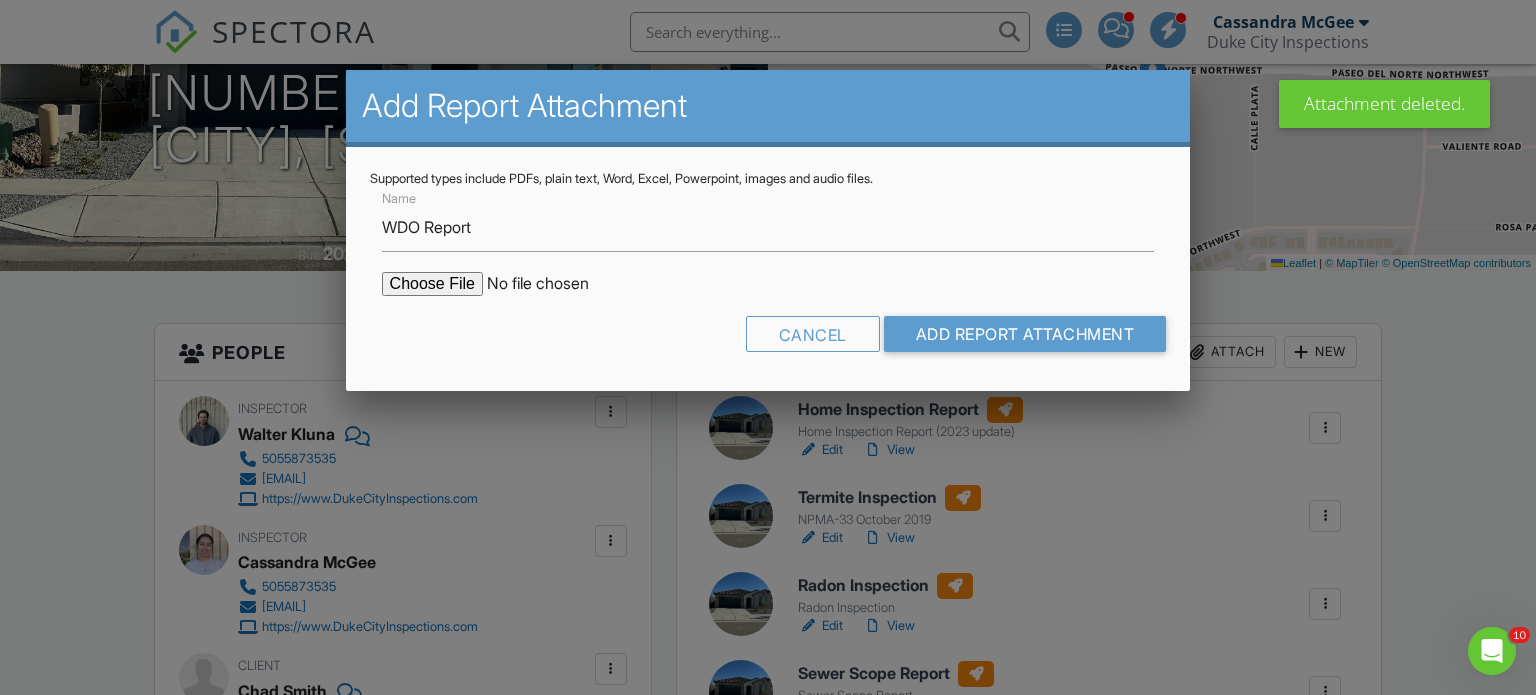 click at bounding box center [552, 284] 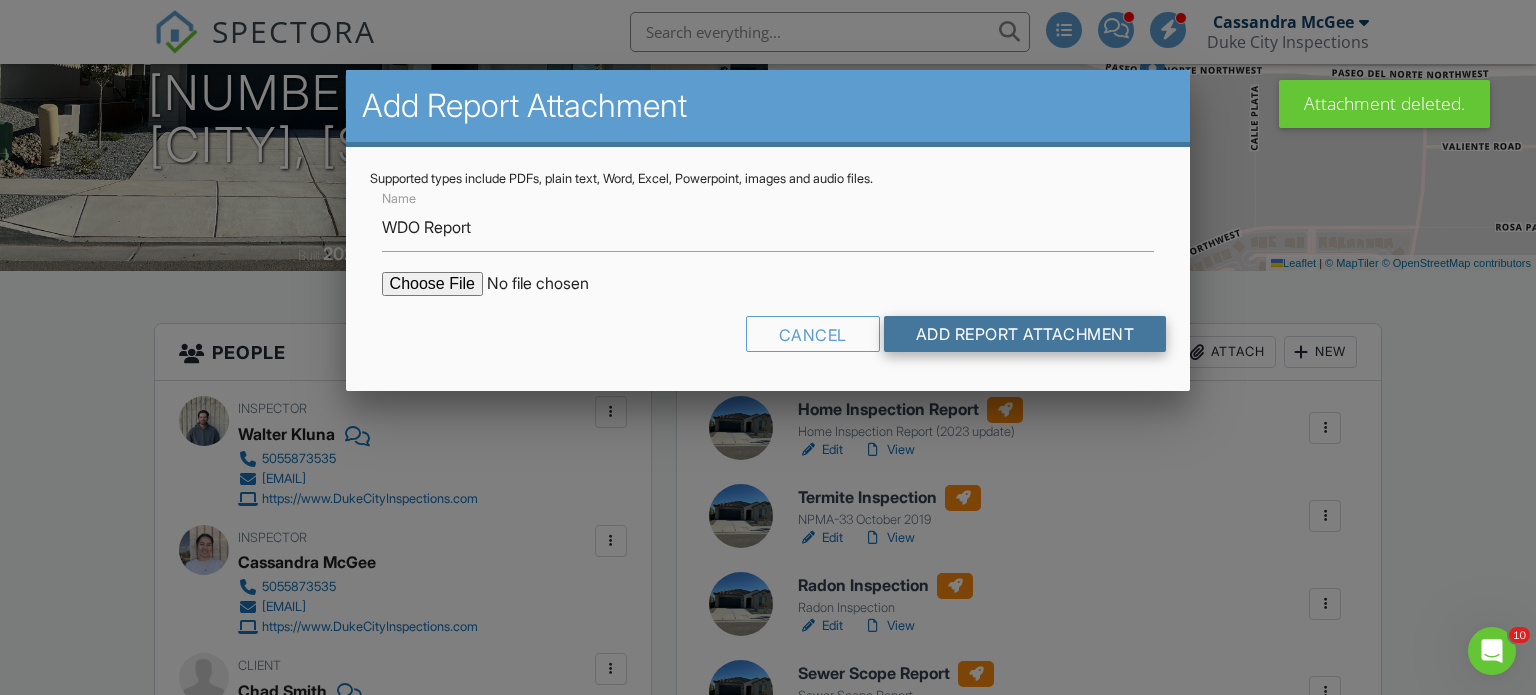 click on "Add Report Attachment" at bounding box center [1025, 334] 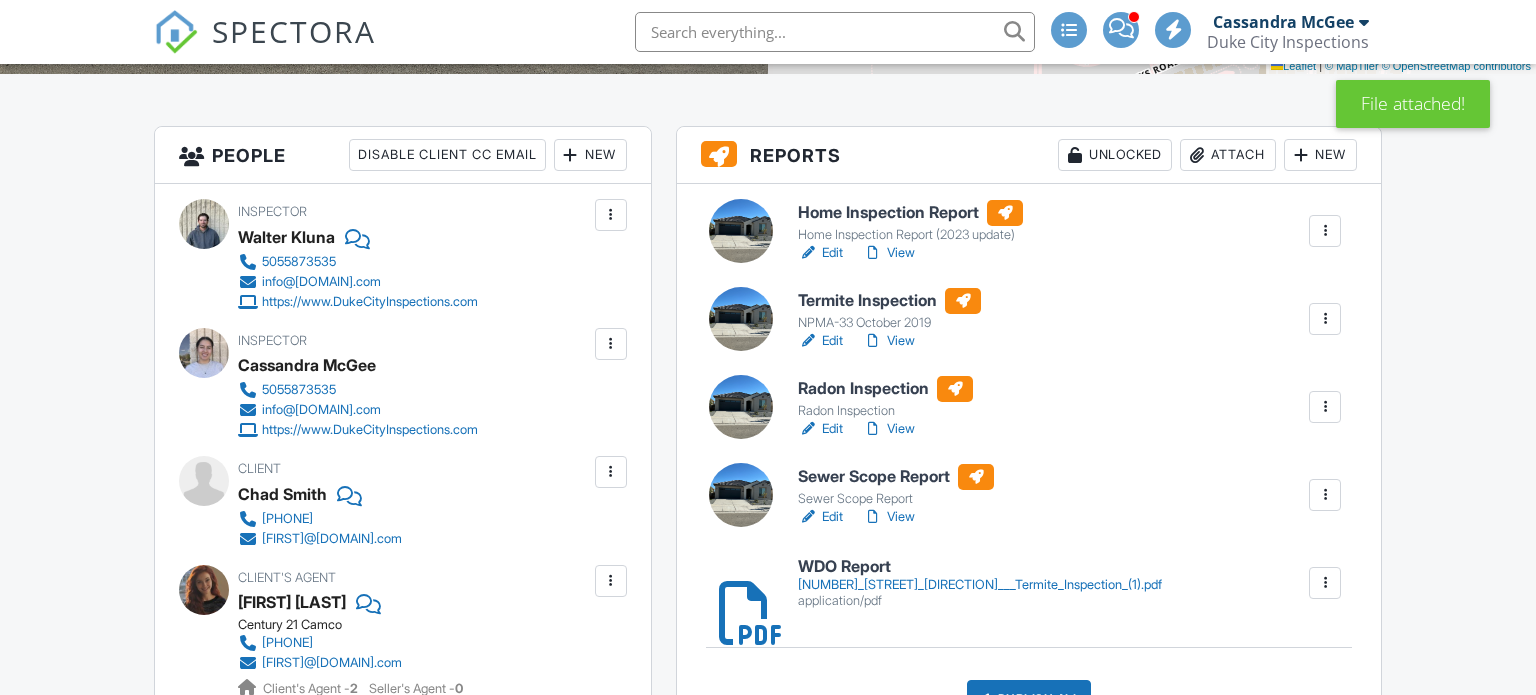 scroll, scrollTop: 470, scrollLeft: 0, axis: vertical 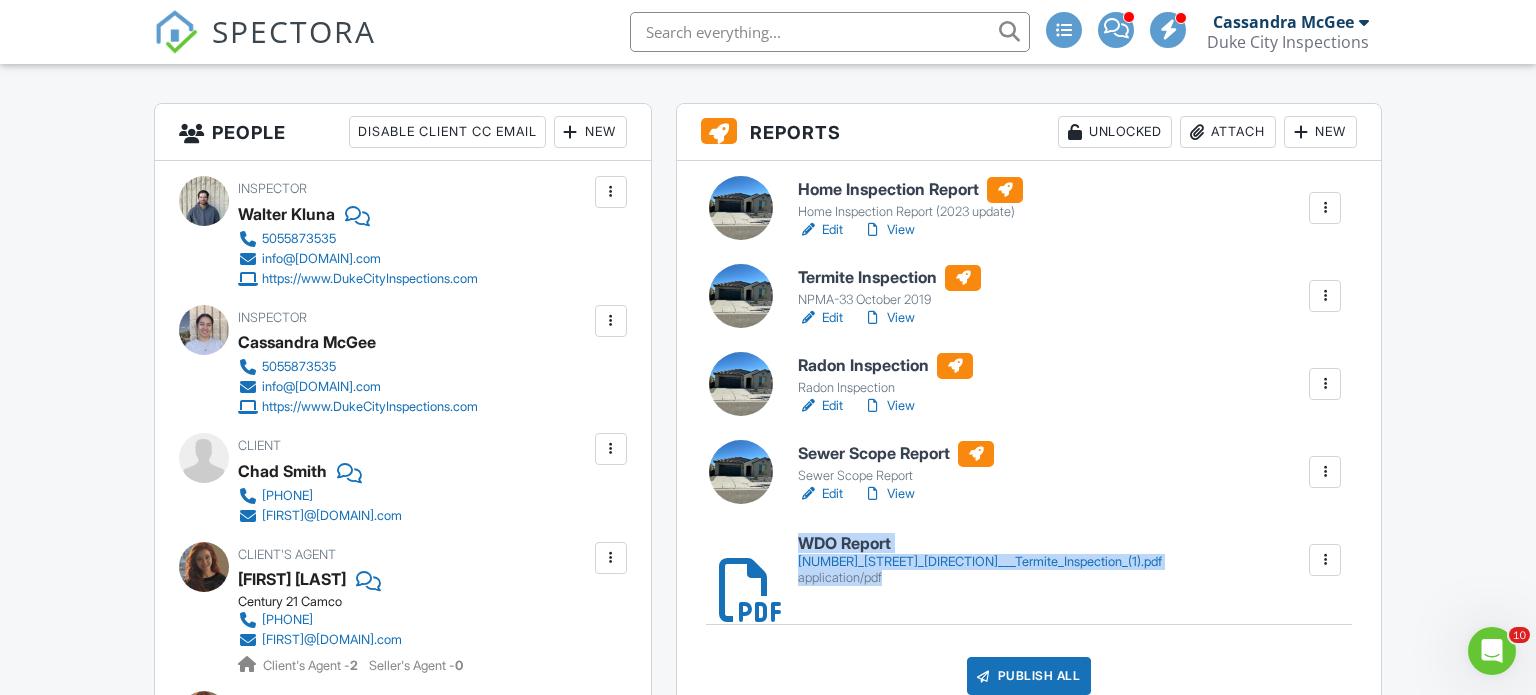 click on "Dashboard
New Inspection
Inspections
Calendar
Settings
Profile
Support Center
Inspection Details
Client View
More
Property Details
Reschedule
Reorder / Copy
Share
Cancel
Delete
Print Order
Convert to V9
08/01/2025  9:00 am
- 11:45 am
6217 Angelou Ln NW
Albuquerque, NM 87120
Built
2025
1805
sq. ft.
+ −  Leaflet   |   © MapTiler   © OpenStreetMap contributors
All emails and texts are disabled for this inspection!
All emails and texts have been disabled for this inspection. This may have happened due to someone manually disabling them or this inspection being unconfirmed when it was scheduled. To re-enable emails and texts for this inspection, click the button below.
Turn on emails and texts
Reports
Unlocked" at bounding box center [768, 1653] 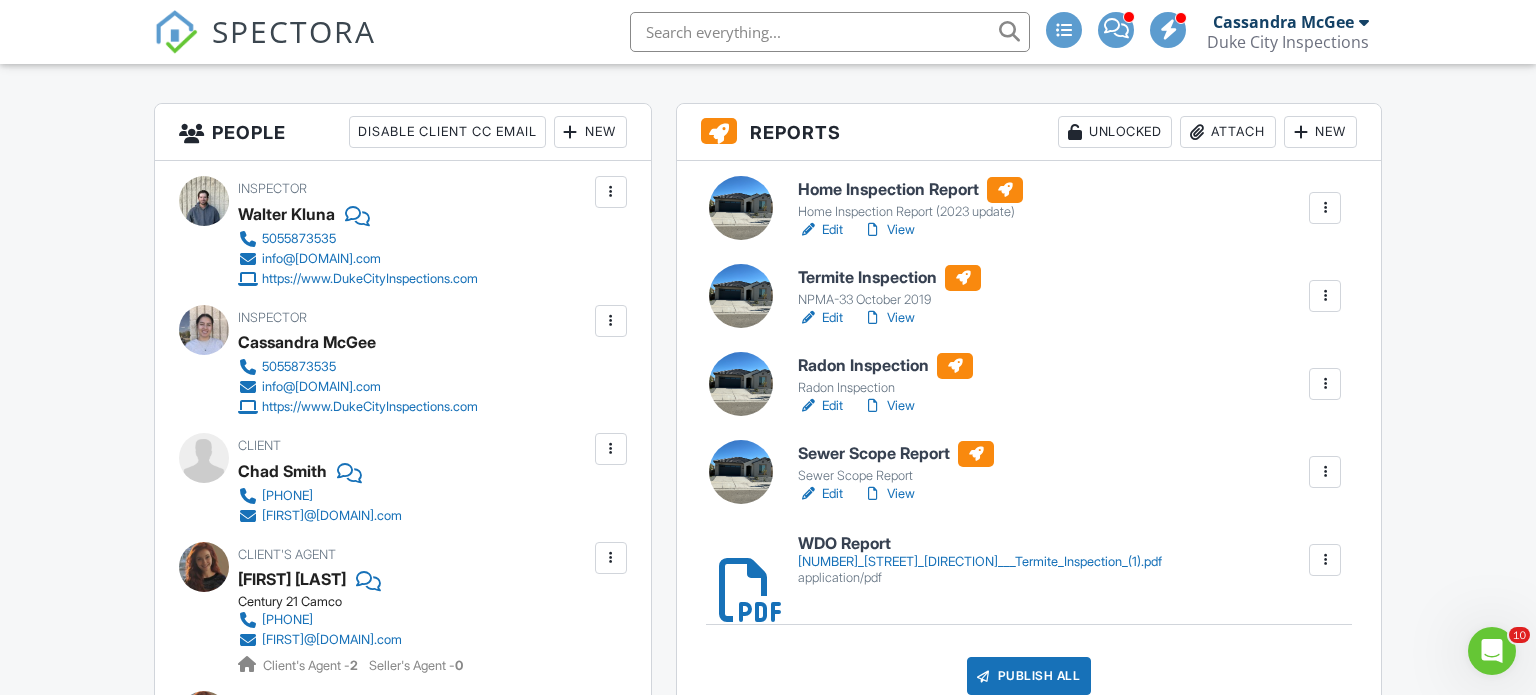 click at bounding box center (1325, 296) 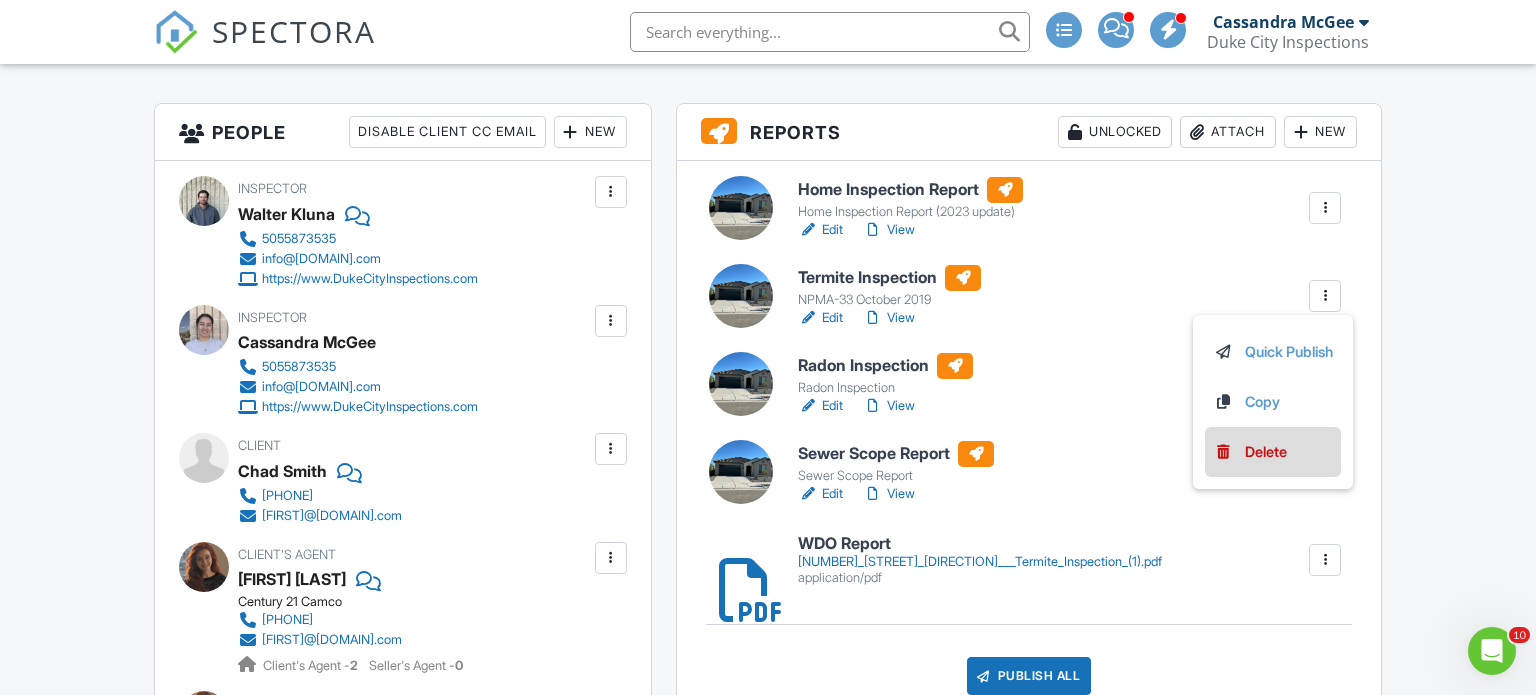 click on "Delete" at bounding box center (1266, 452) 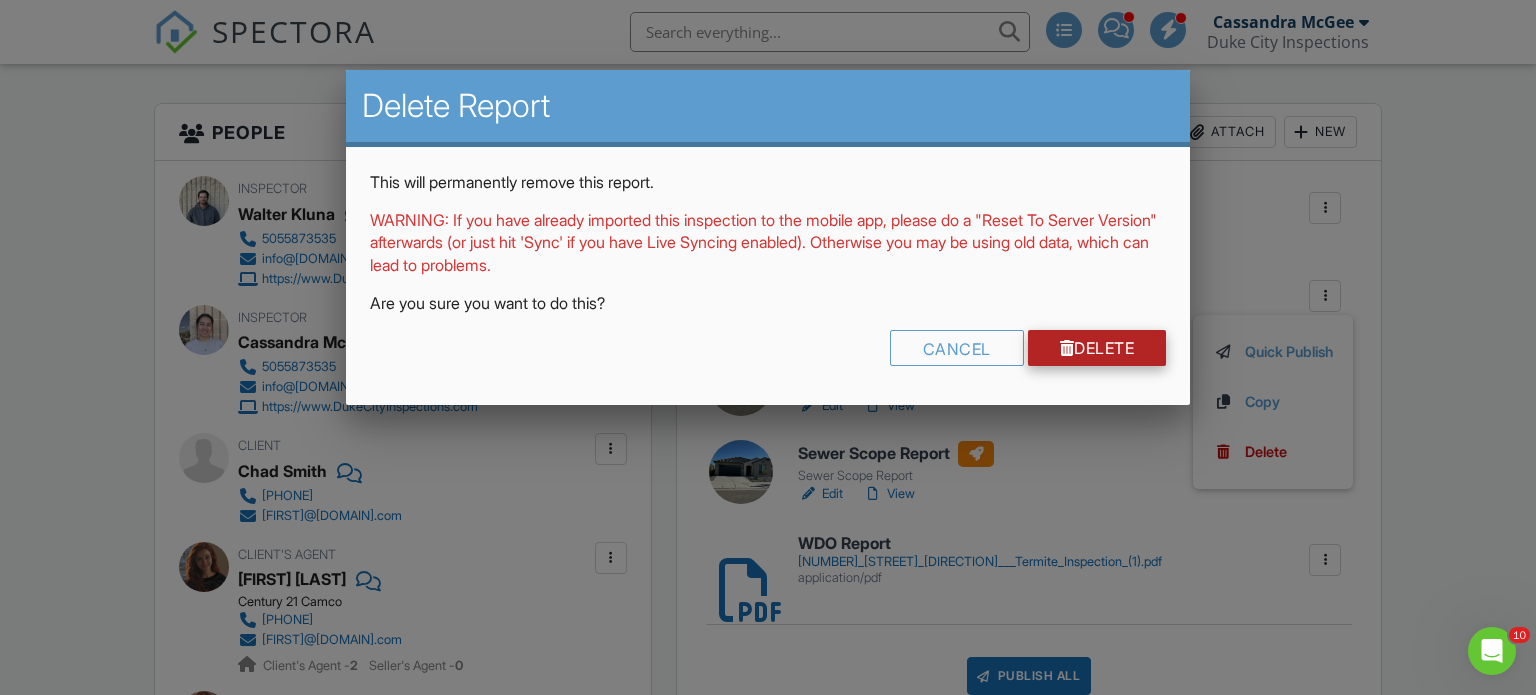 click on "Delete" at bounding box center (1097, 348) 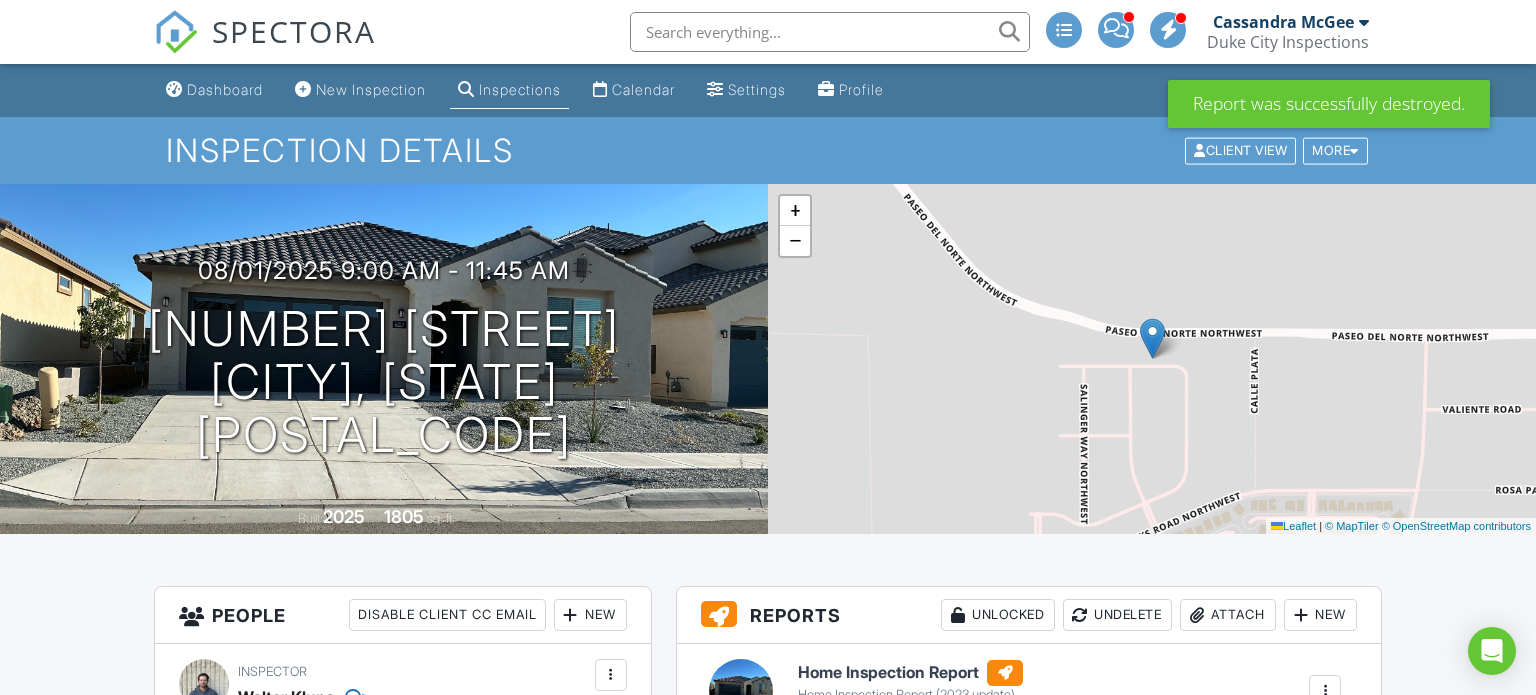 scroll, scrollTop: 354, scrollLeft: 0, axis: vertical 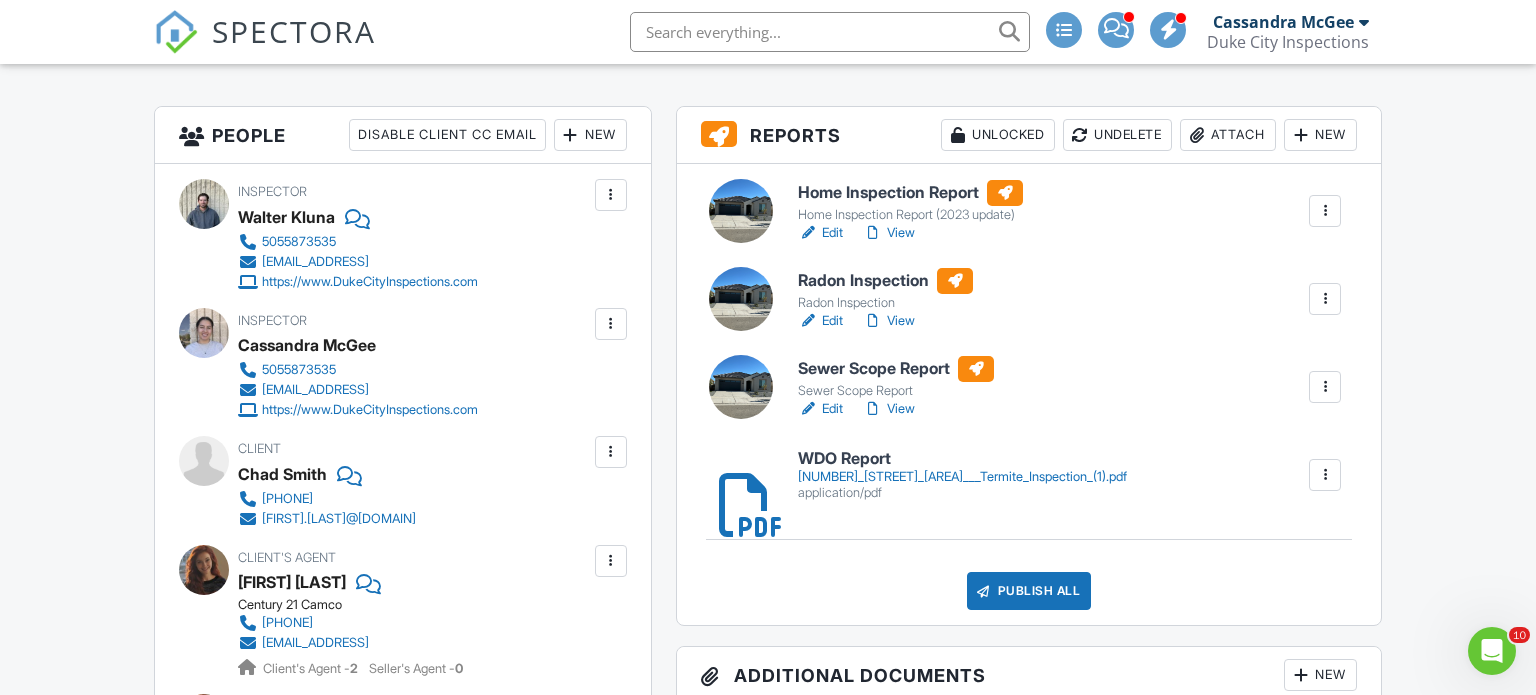click at bounding box center [1325, 299] 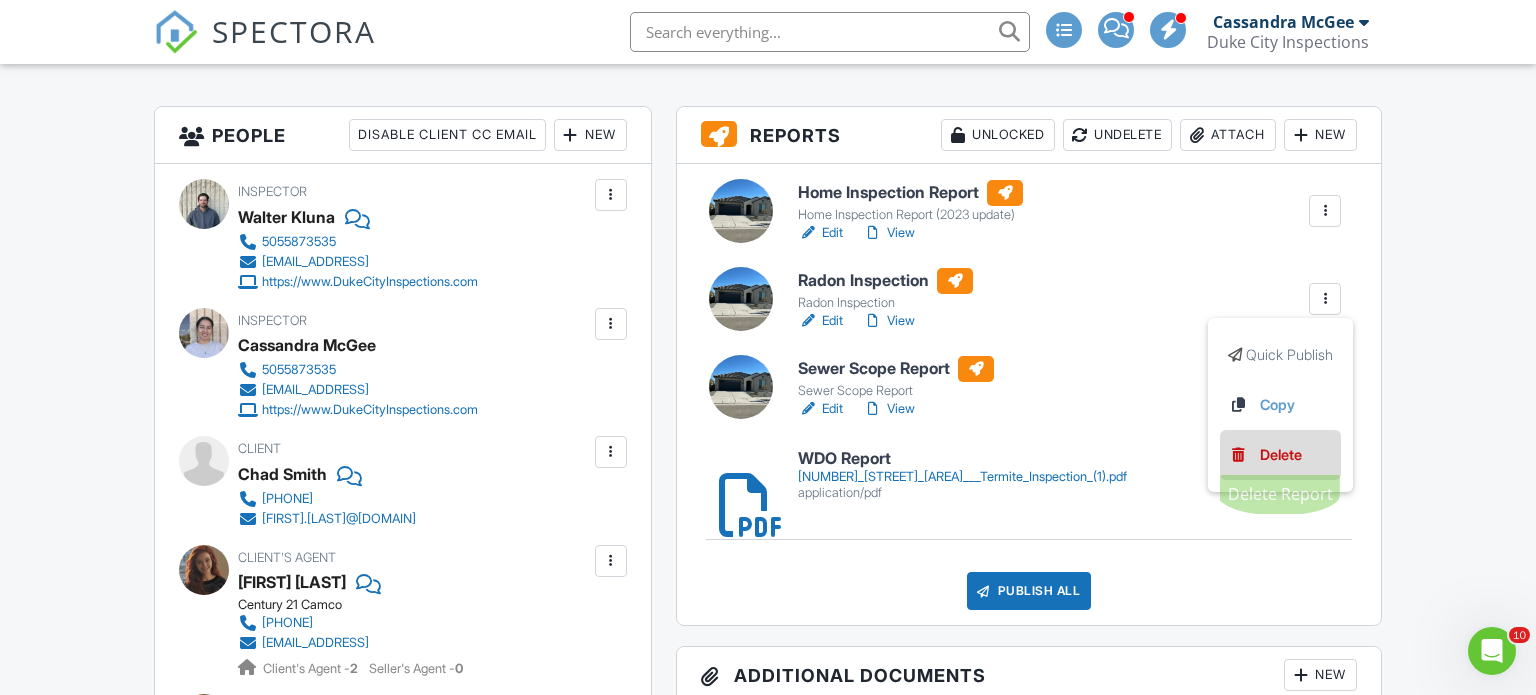 click on "Delete" at bounding box center [1281, 455] 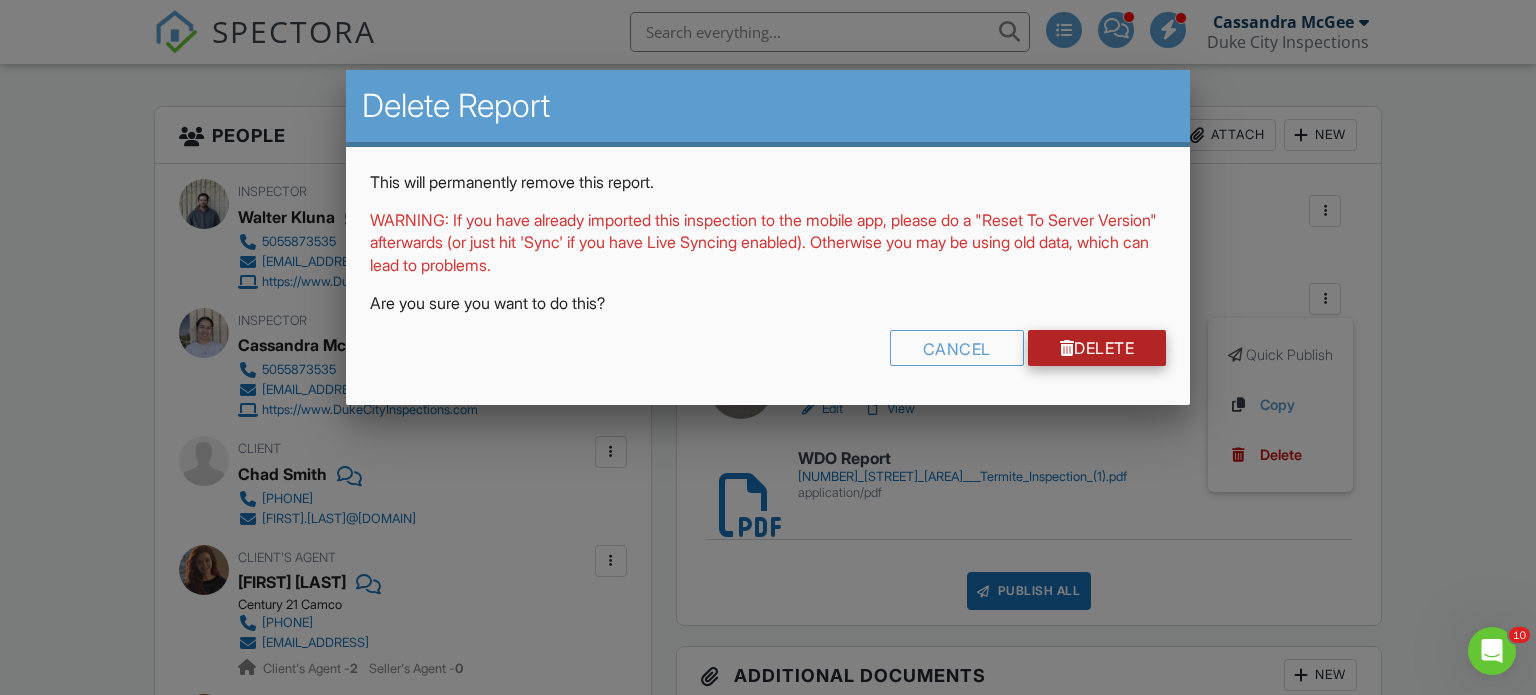 click on "Delete" at bounding box center [1097, 348] 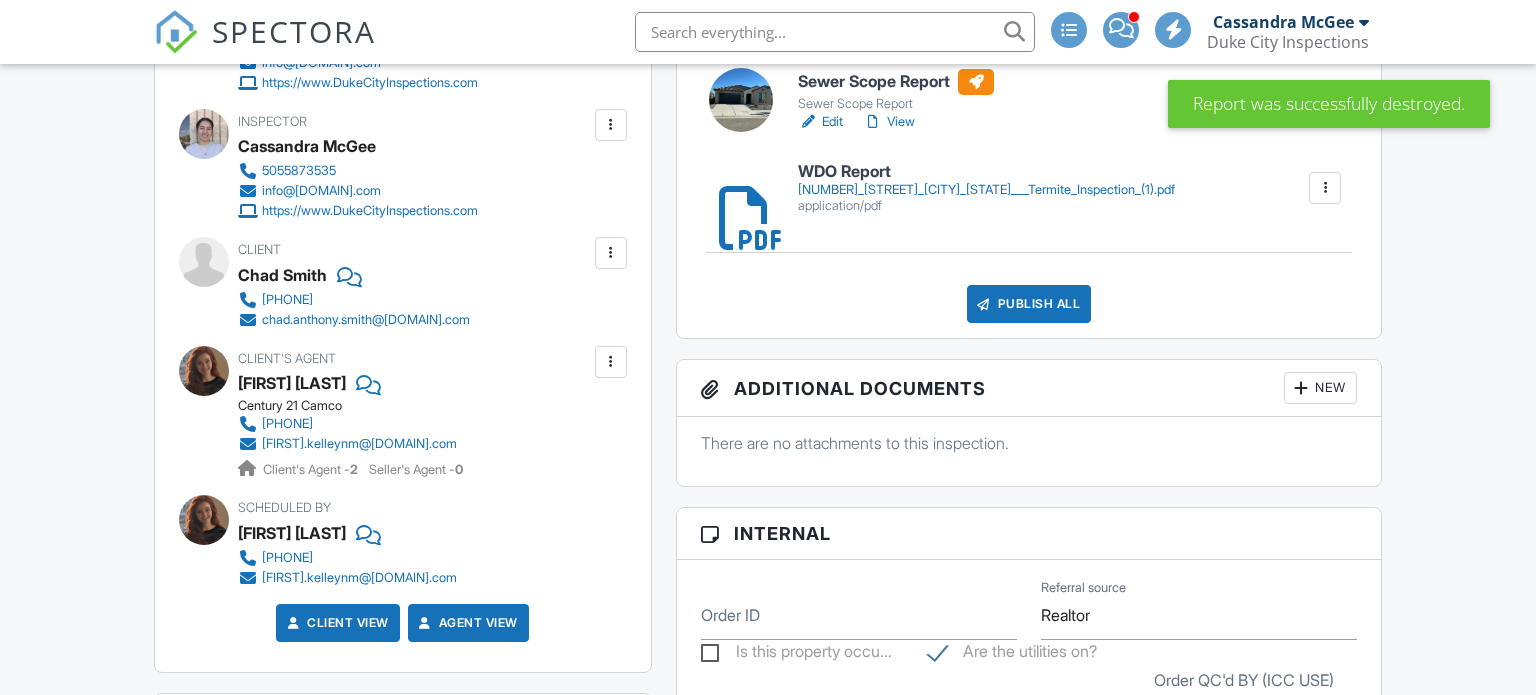 scroll, scrollTop: 2183, scrollLeft: 0, axis: vertical 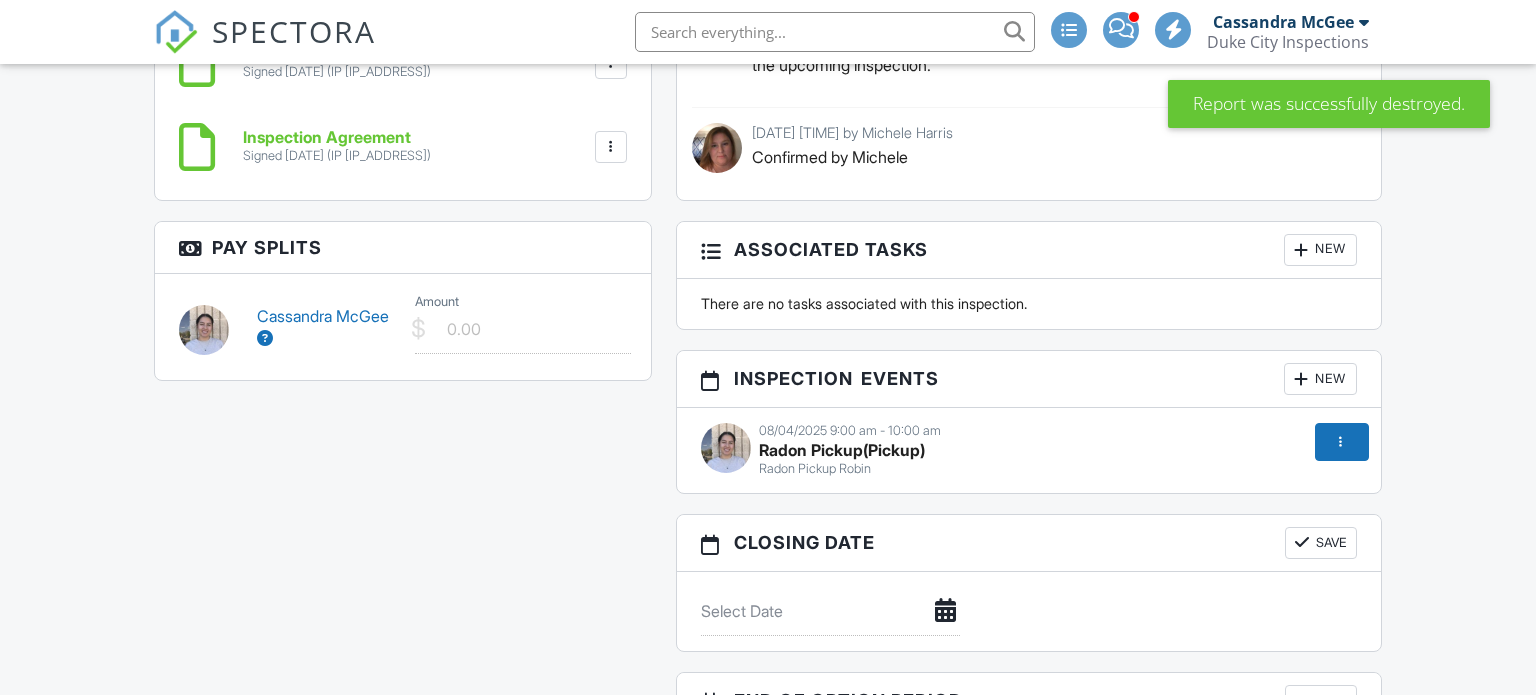 click on "Radon Pickup Robin" at bounding box center (1029, 469) 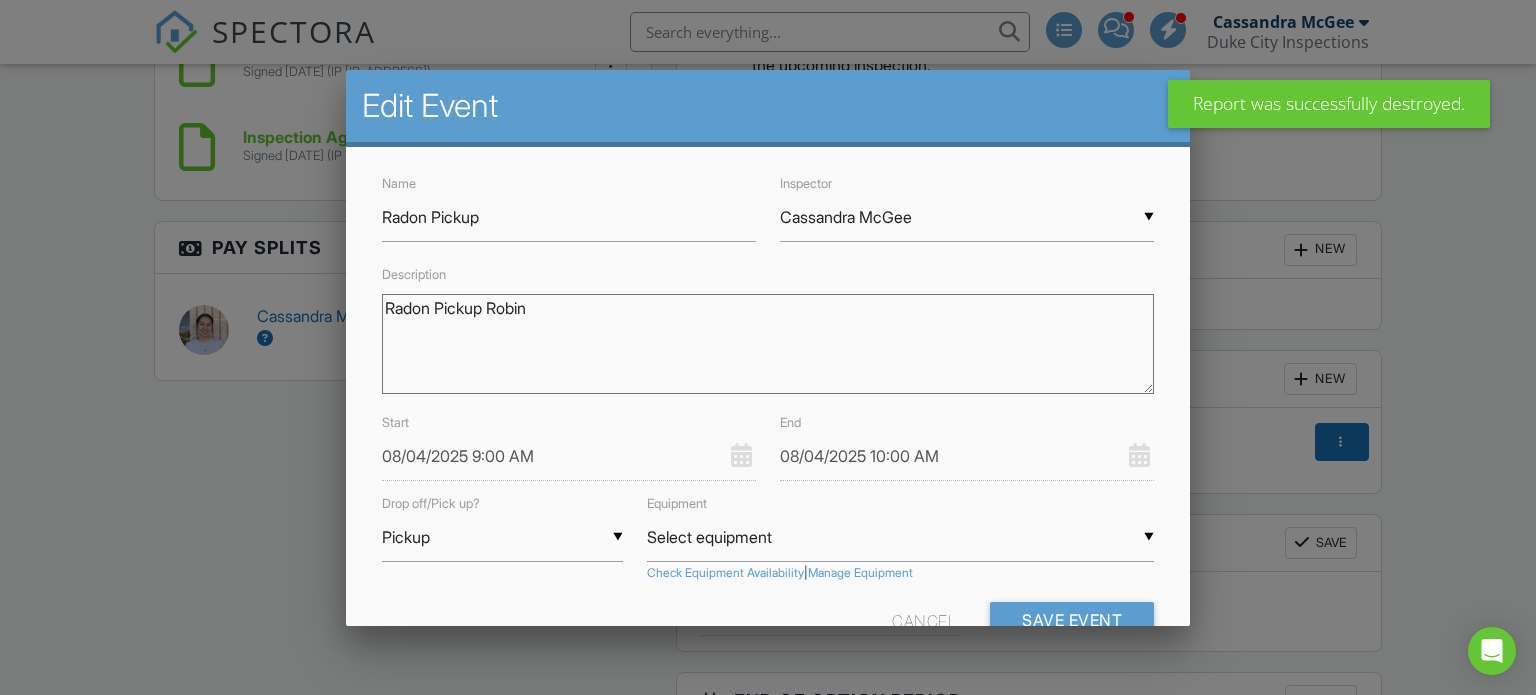 click on "Radon Pickup Robin" at bounding box center (768, 344) 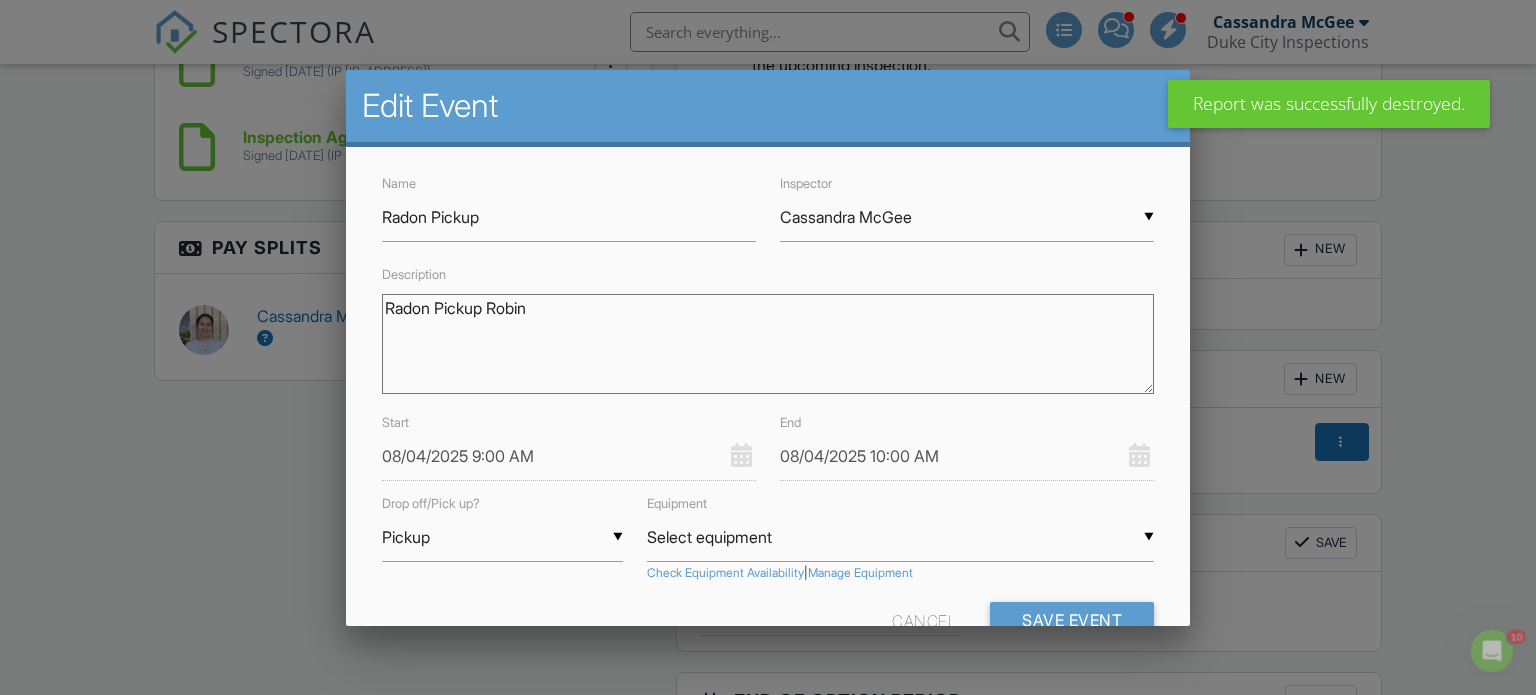 scroll, scrollTop: 0, scrollLeft: 0, axis: both 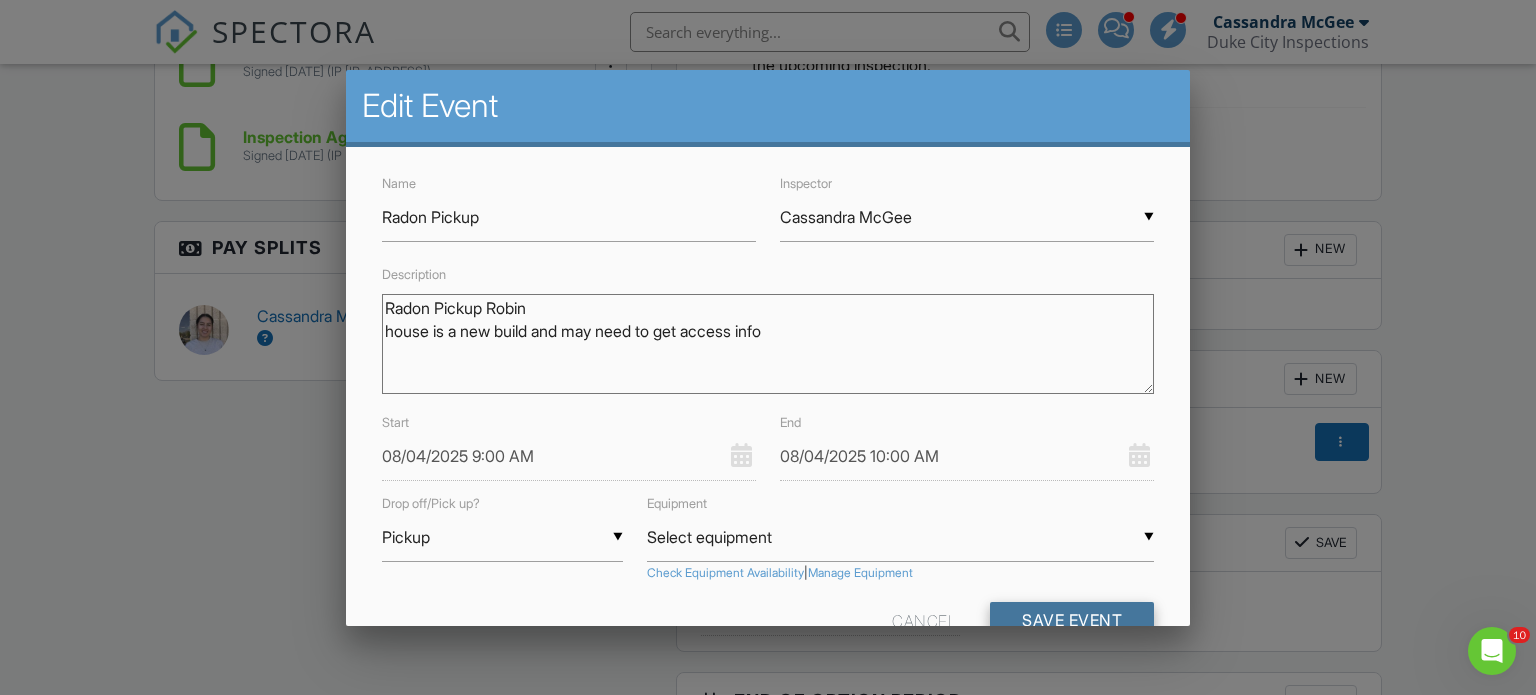 type on "Radon Pickup Robin
house is a new build and may need to get access info" 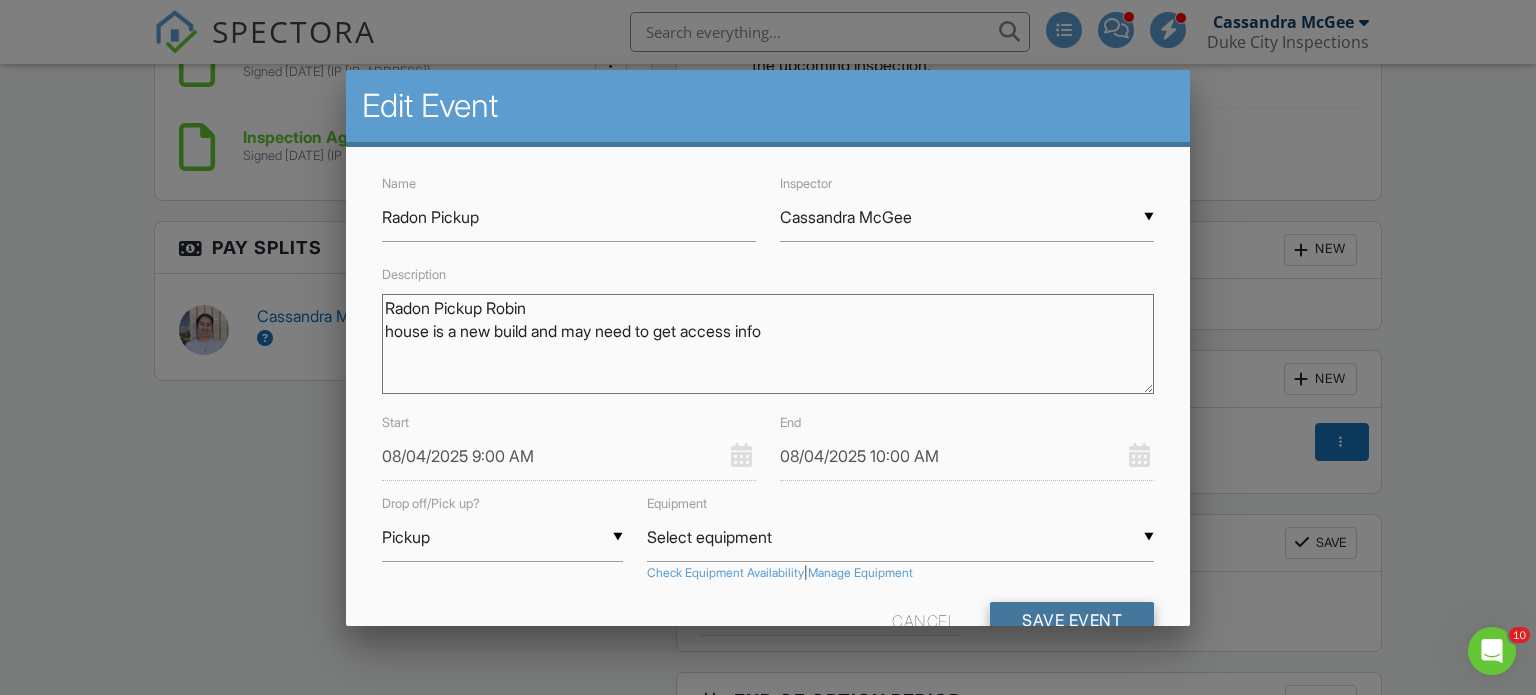 click on "Save Event" at bounding box center (1072, 620) 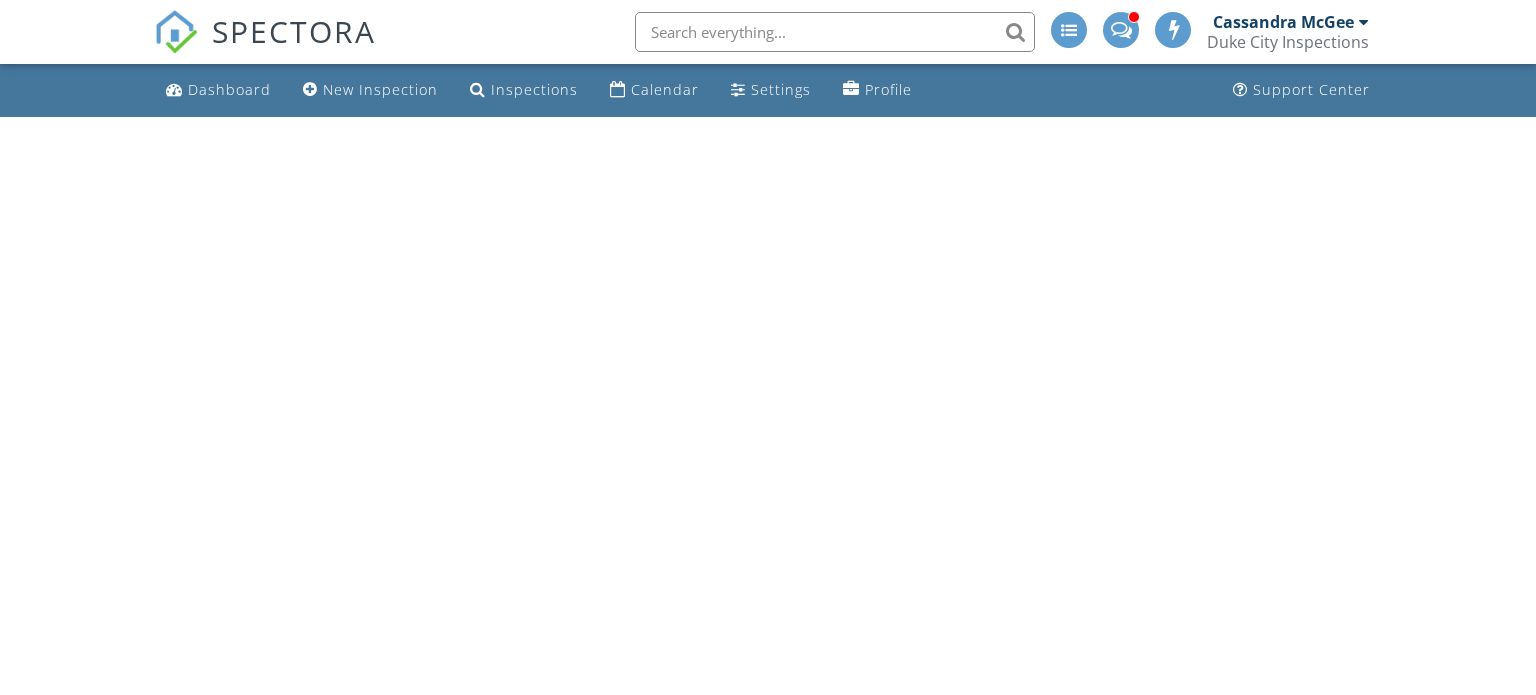 scroll, scrollTop: 0, scrollLeft: 0, axis: both 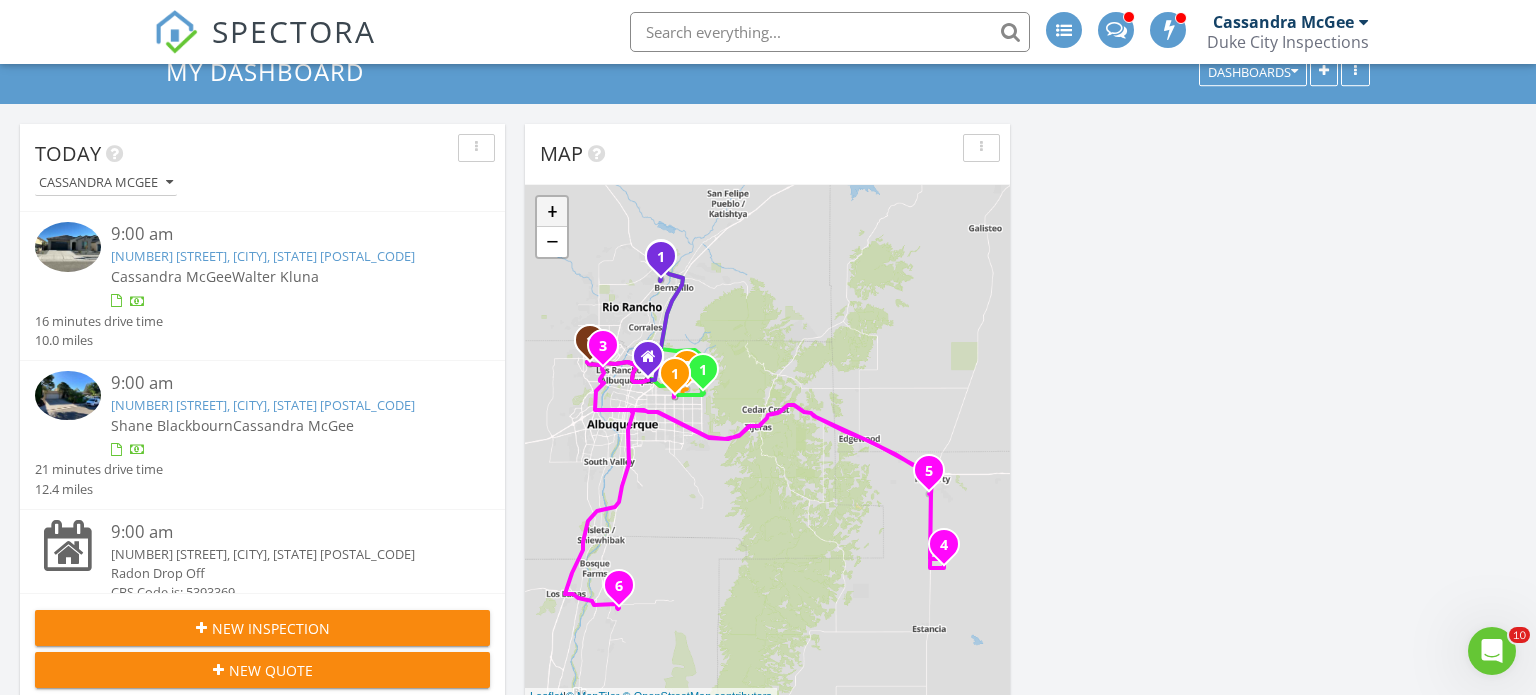 click on "+" at bounding box center [552, 212] 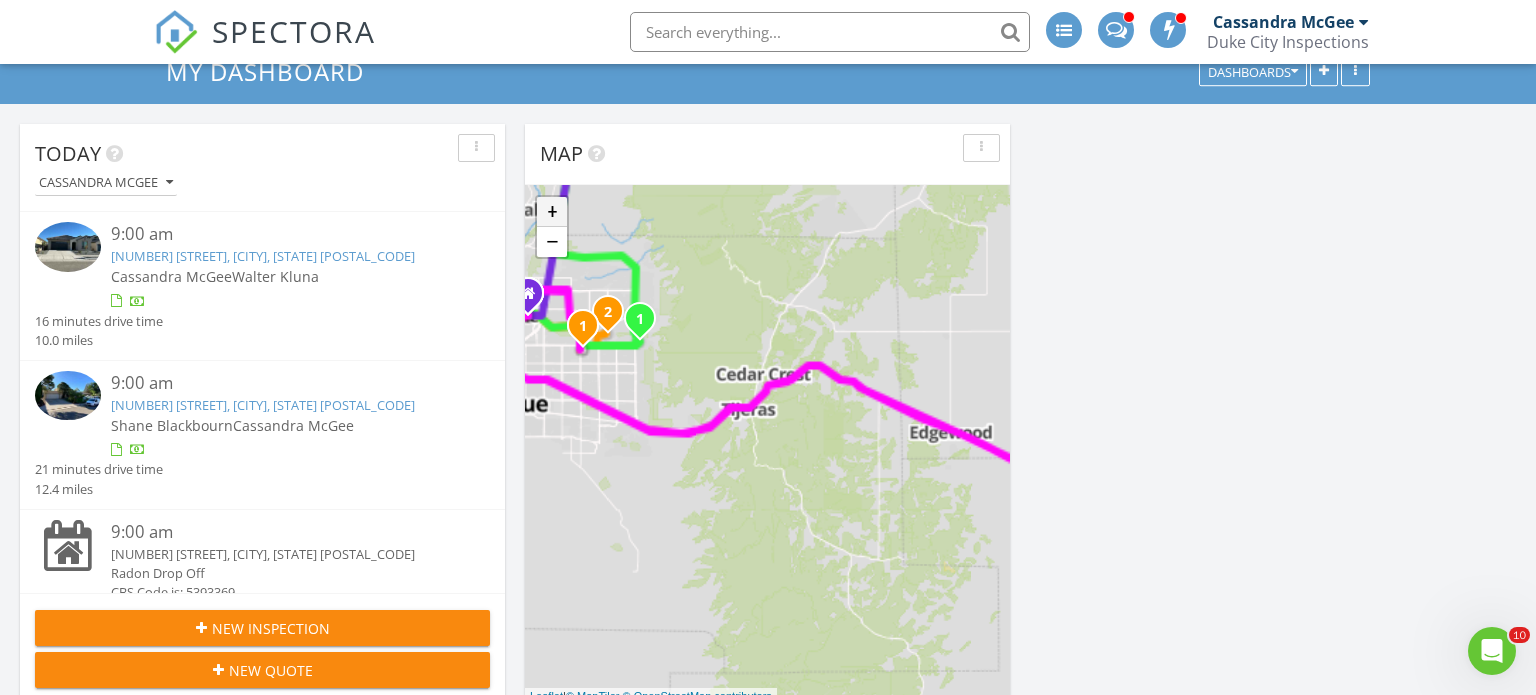 scroll, scrollTop: 85, scrollLeft: 0, axis: vertical 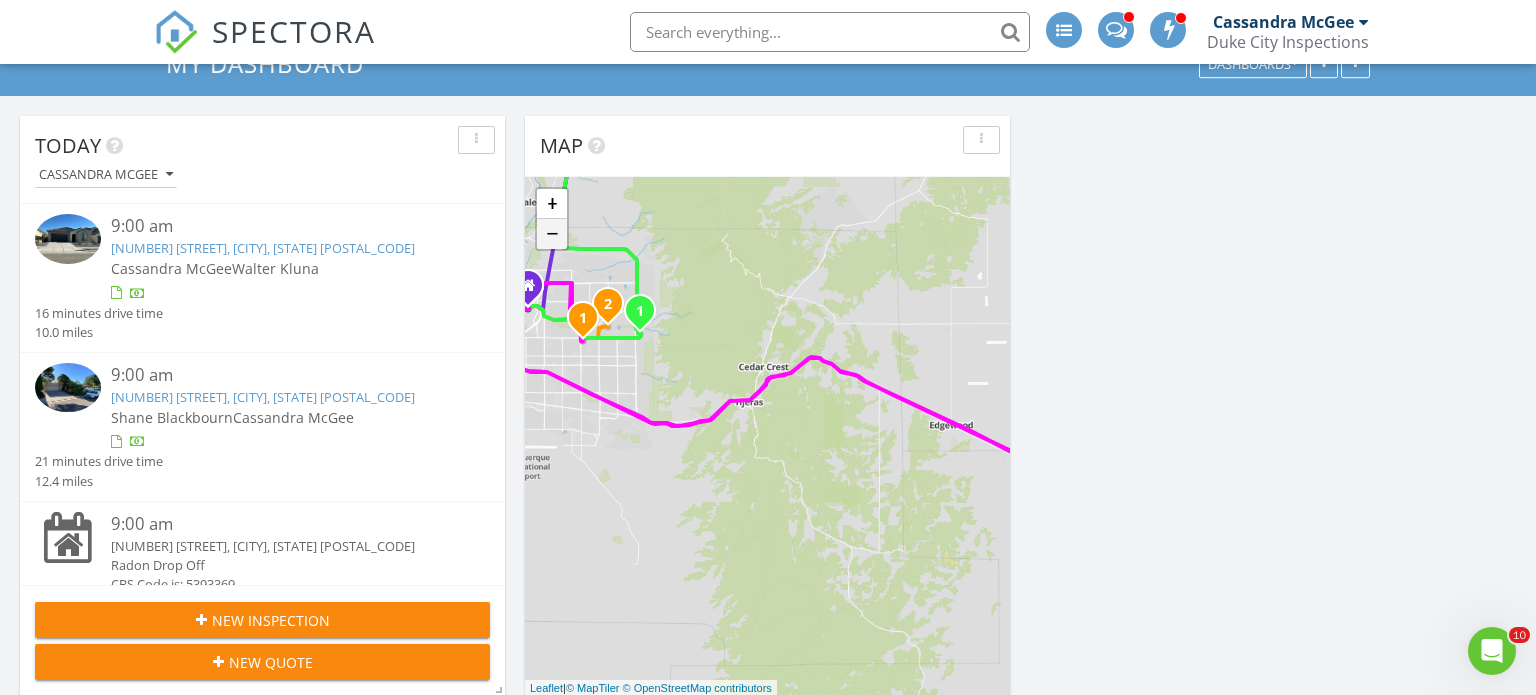 click on "−" at bounding box center (552, 234) 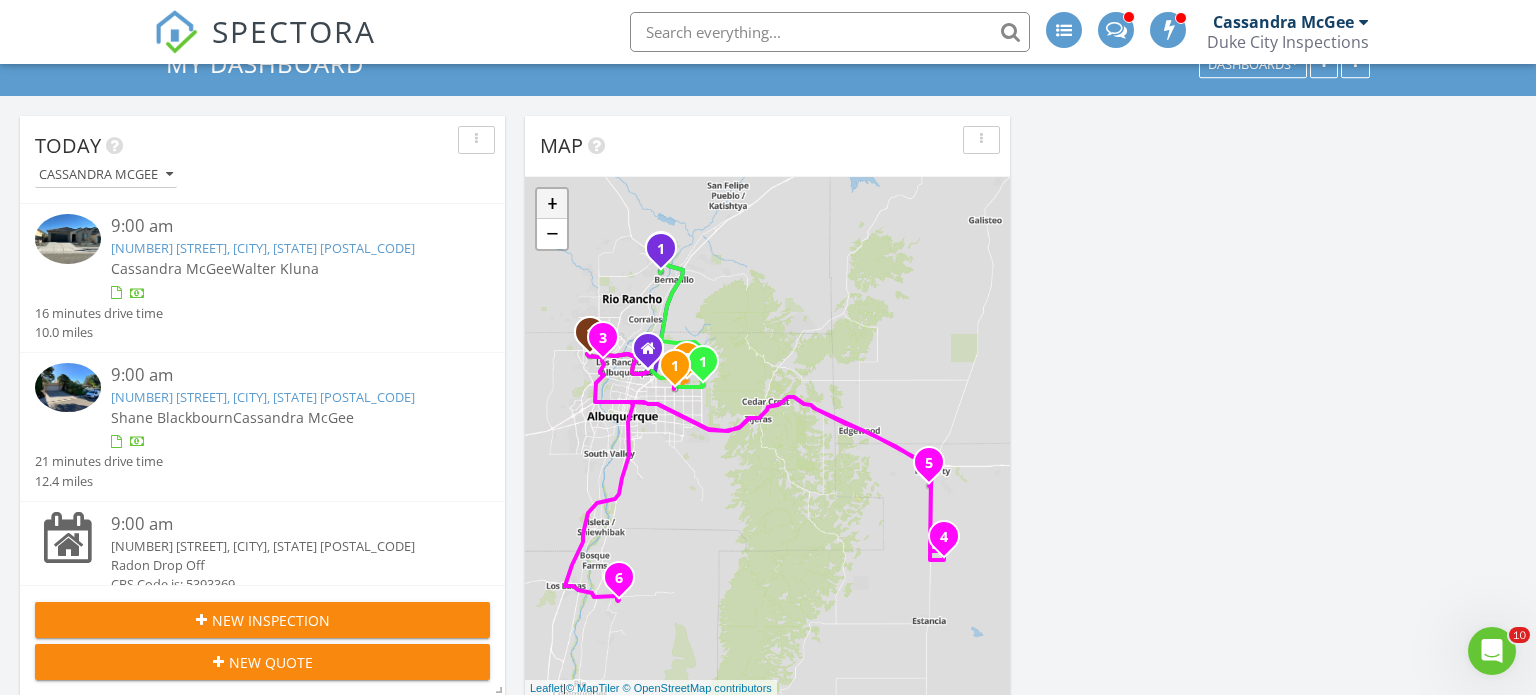 click on "+" at bounding box center (552, 204) 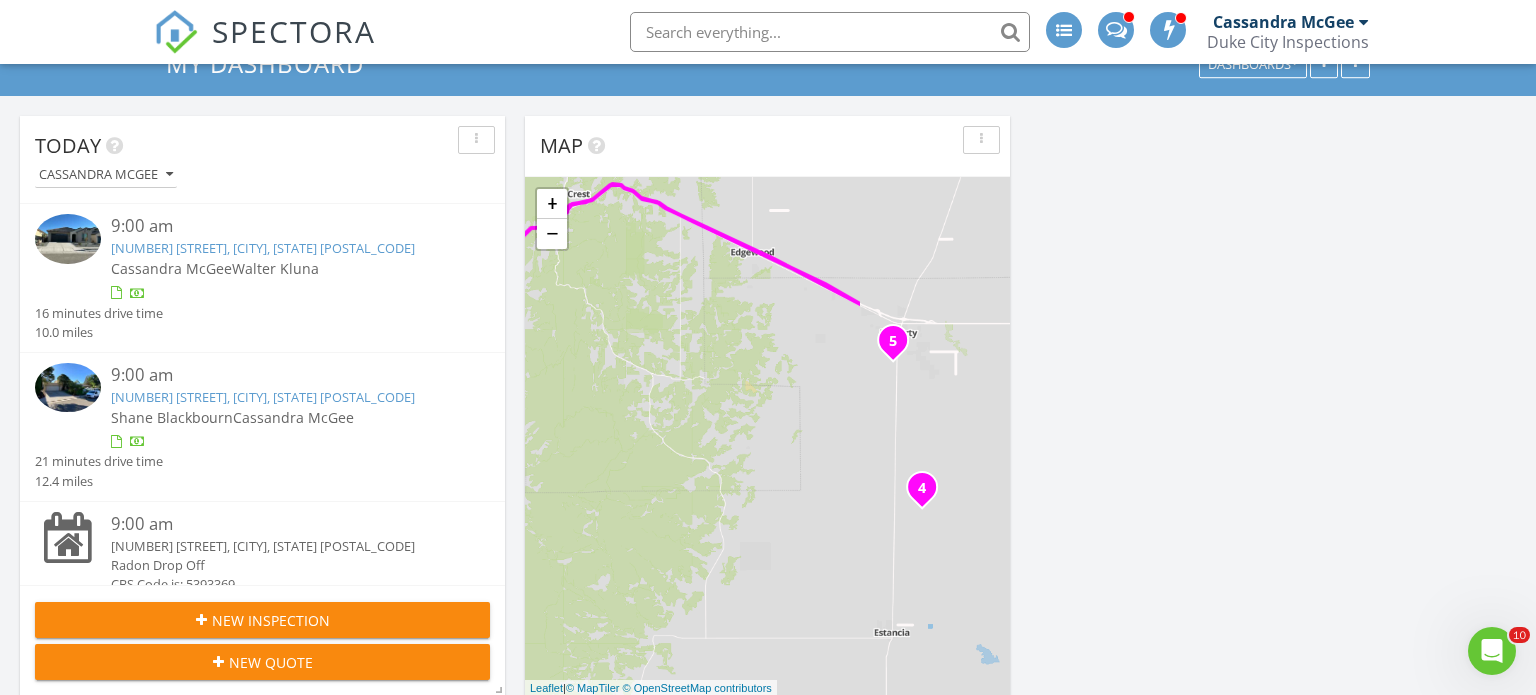 drag, startPoint x: 720, startPoint y: 483, endPoint x: 485, endPoint y: 287, distance: 306.00818 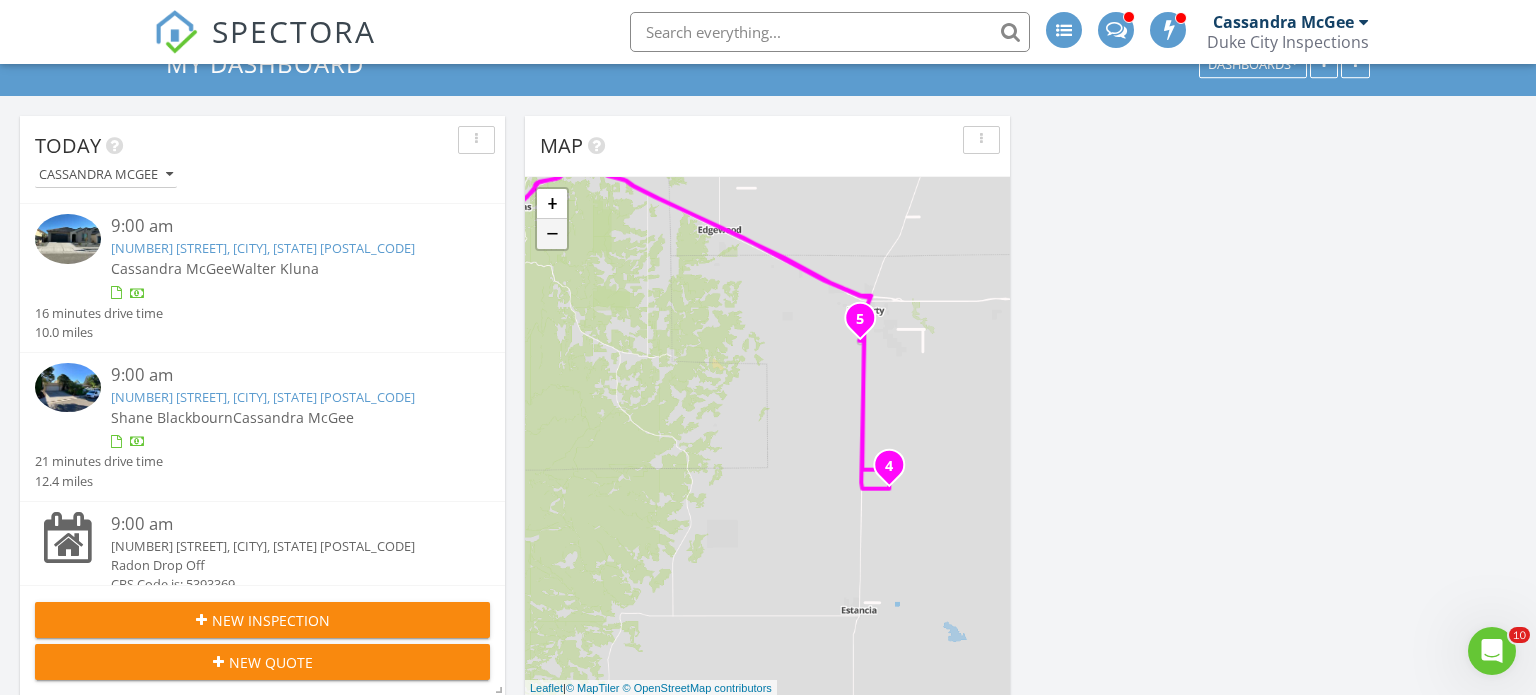 click on "−" at bounding box center (552, 234) 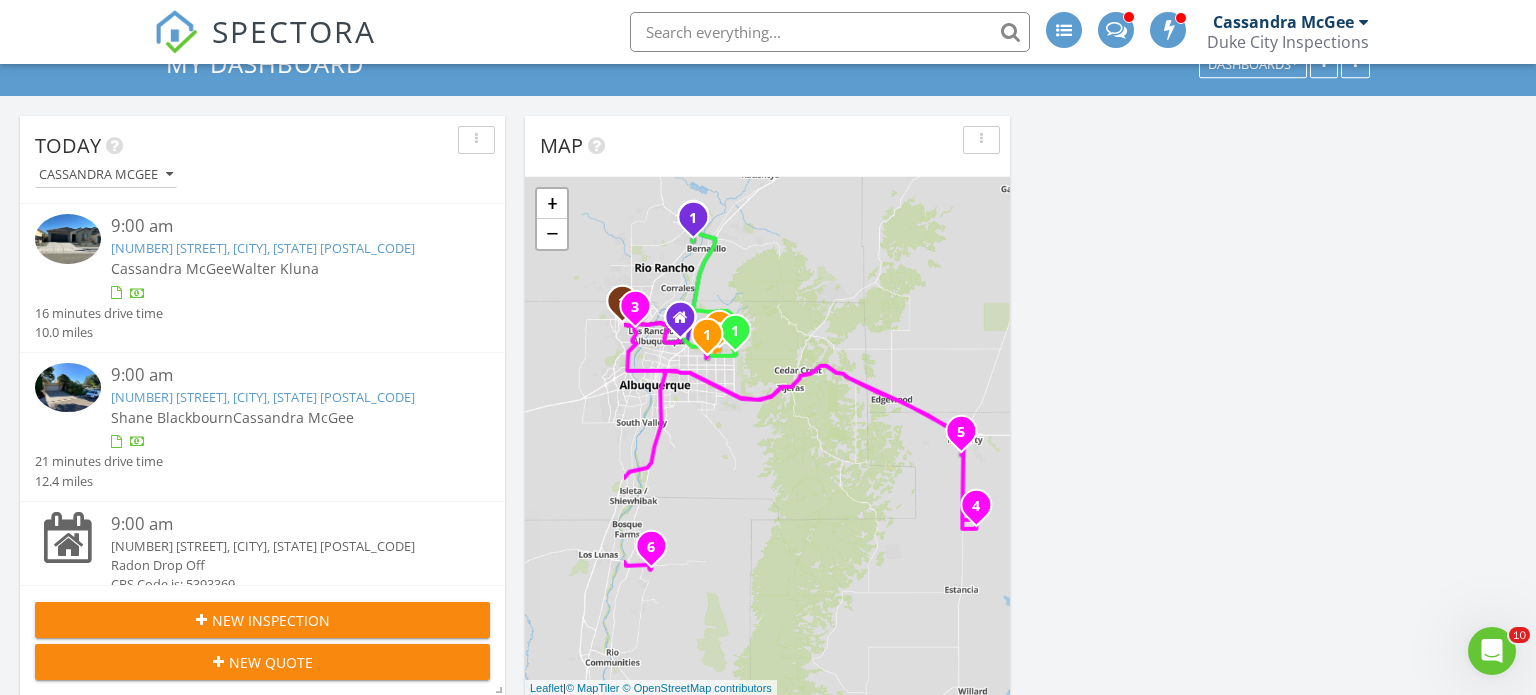 drag, startPoint x: 587, startPoint y: 387, endPoint x: 756, endPoint y: 461, distance: 184.4912 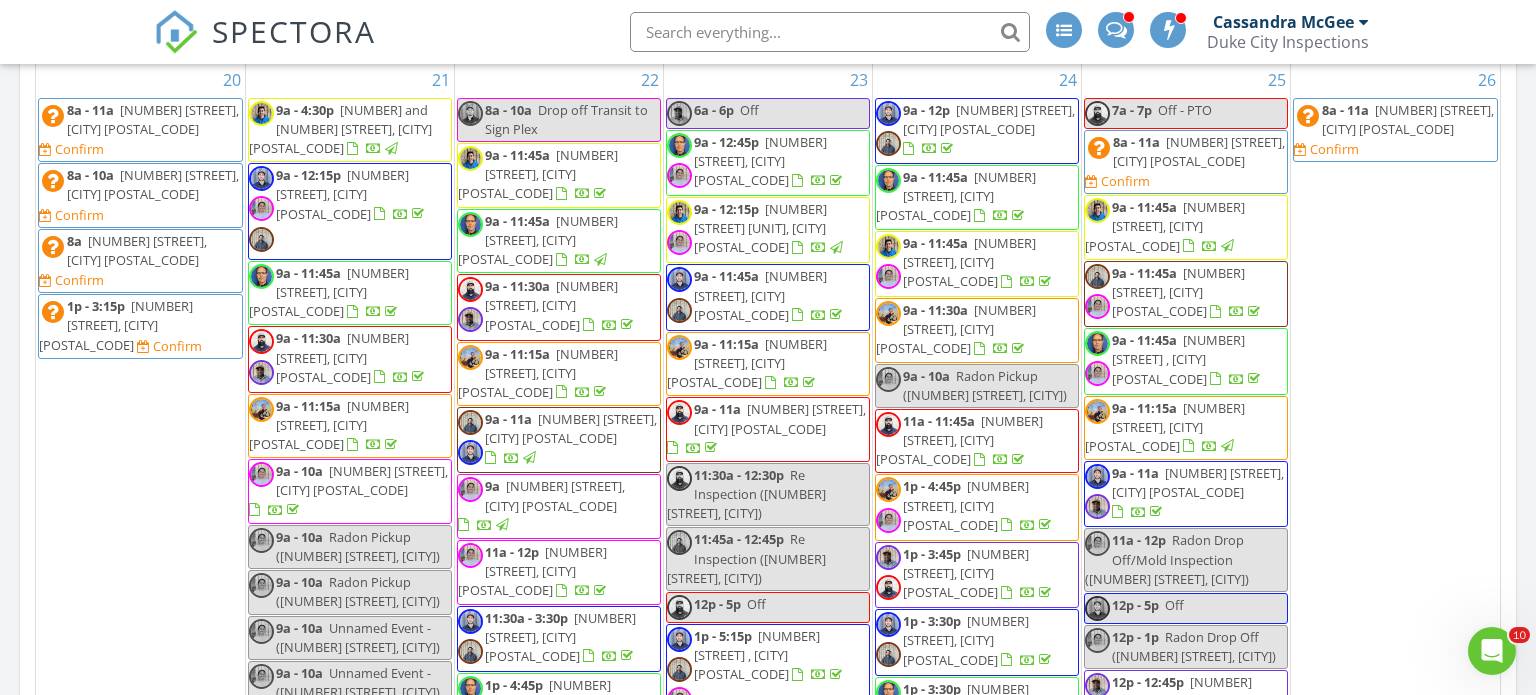 scroll, scrollTop: 914, scrollLeft: 0, axis: vertical 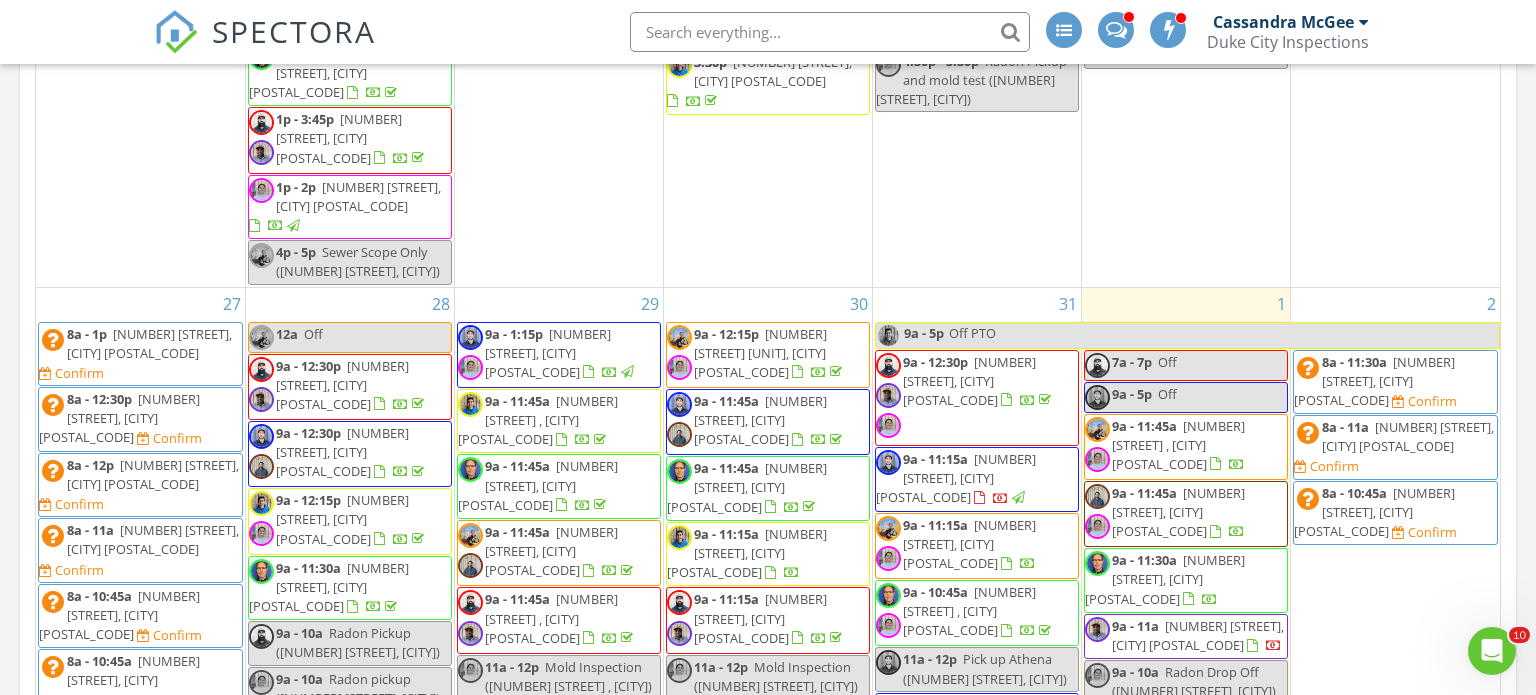click on "Today
Cassandra McGee
9:00 am
6217 Angelou Ln NW, Albuquerque, NM 87120
Cassandra McGee
Walter Kluna
16 minutes drive time   10.0 miles       9:00 am
3904 General Bradley St NE , Albuquerque, NM 87111
Shane Blackbourn
Cassandra McGee
21 minutes drive time   12.4 miles         9:00 am
7712 Juneberry St NW, Albuquerque, NM 87120
Radon Drop Off
CBS Code is:  5393369
Cassandra McGee
21 minutes drive time   11.6 miles         11:00 am
113 Willow Lake Rd, Moriarty, NM 87035
Radon Drop Off
CBS Code is:  4590765
Cassandra McGee
58.9 miles       1:00 pm" at bounding box center [768, 302] 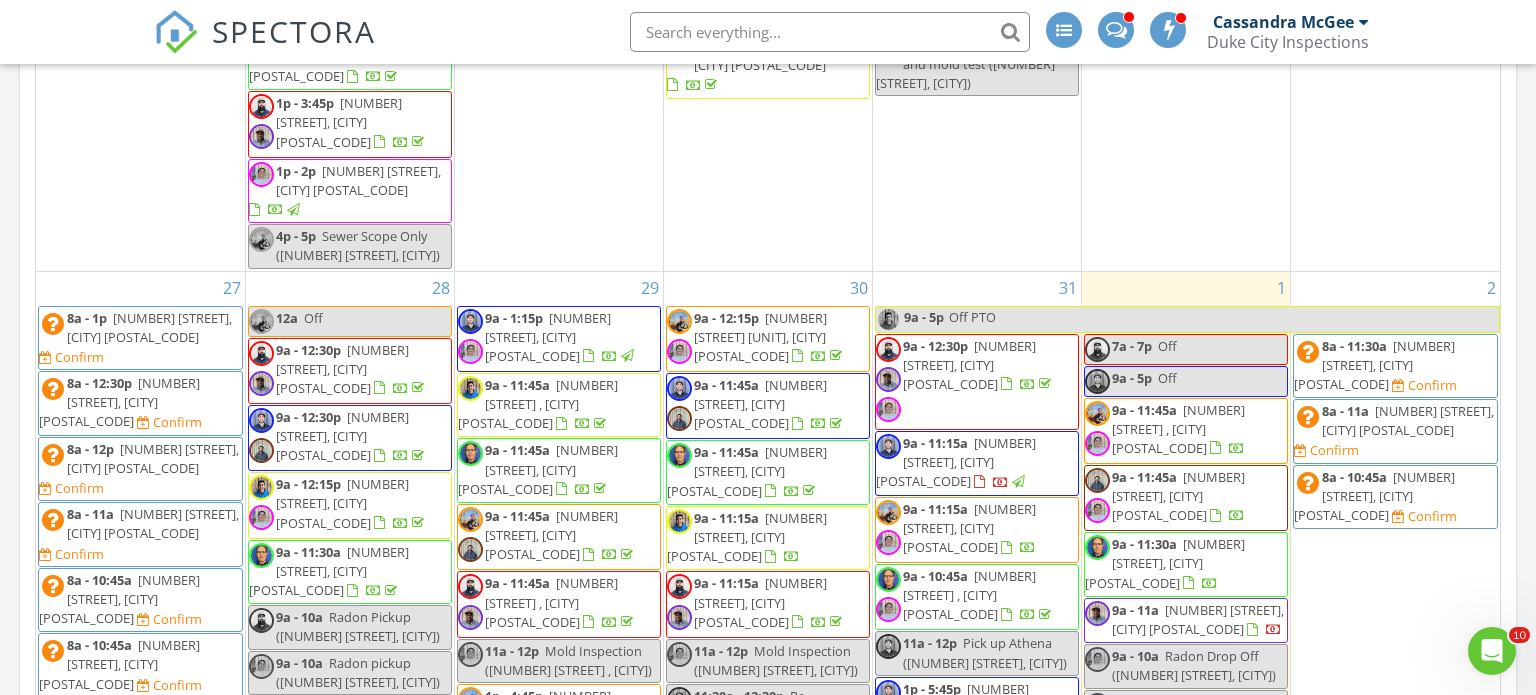 scroll, scrollTop: 916, scrollLeft: 0, axis: vertical 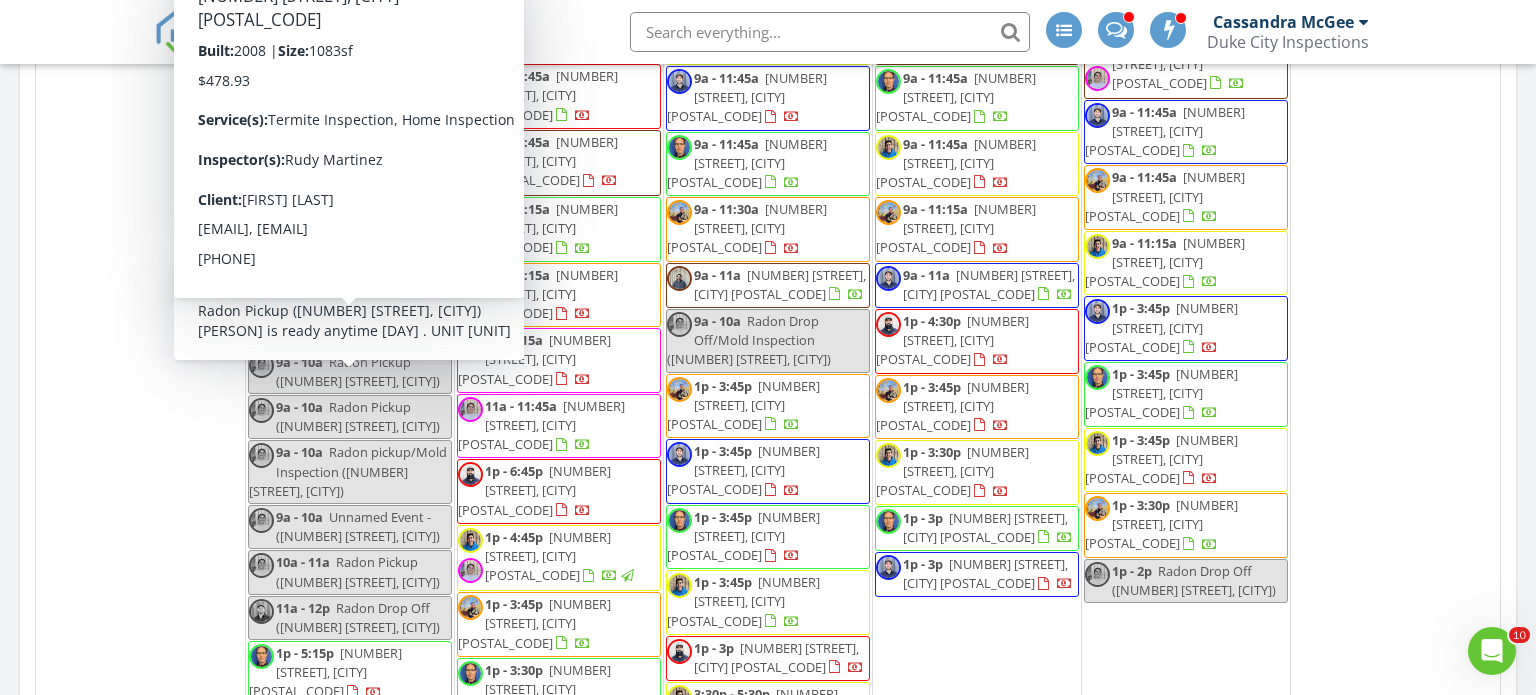 click on "Today
Cassandra McGee
9:00 am
6217 Angelou Ln NW, Albuquerque, NM 87120
Cassandra McGee
Walter Kluna
16 minutes drive time   10.0 miles       9:00 am
3904 General Bradley St NE , Albuquerque, NM 87111
Shane Blackbourn
Cassandra McGee
21 minutes drive time   12.4 miles         9:00 am
7712 Juneberry St NW, Albuquerque, NM 87120
Radon Drop Off
CBS Code is:  5393369
Cassandra McGee
21 minutes drive time   11.6 miles         11:00 am
113 Willow Lake Rd, Moriarty, NM 87035
Radon Drop Off
CBS Code is:  4590765
Cassandra McGee
58.9 miles       1:00 pm" at bounding box center (768, 300) 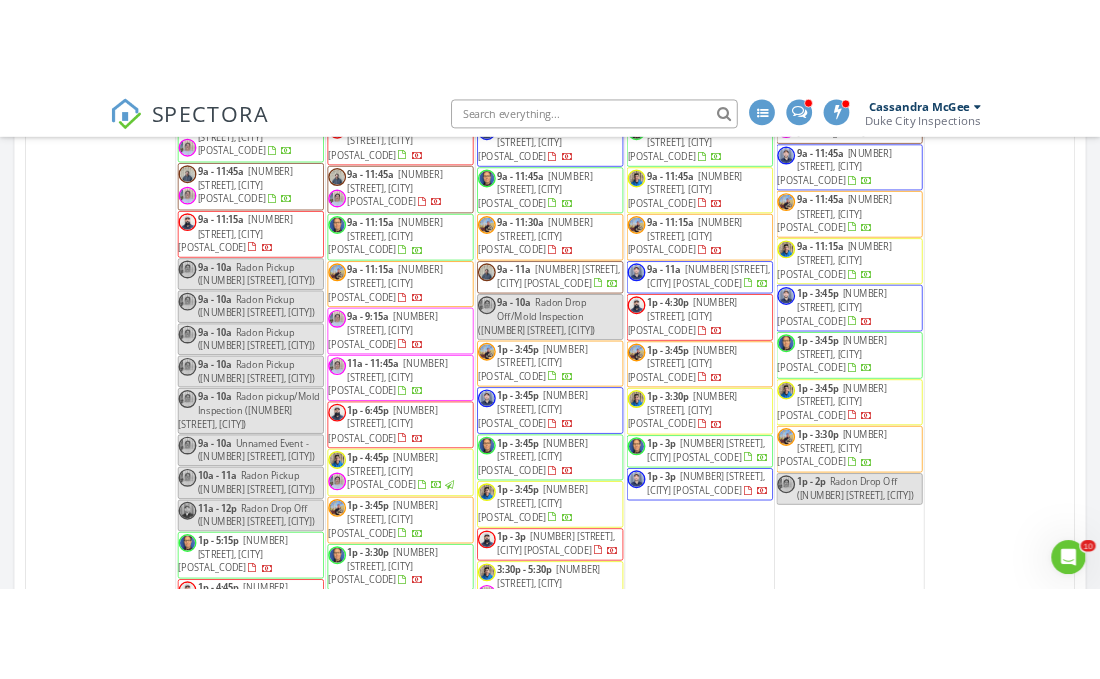 scroll, scrollTop: 2612, scrollLeft: 0, axis: vertical 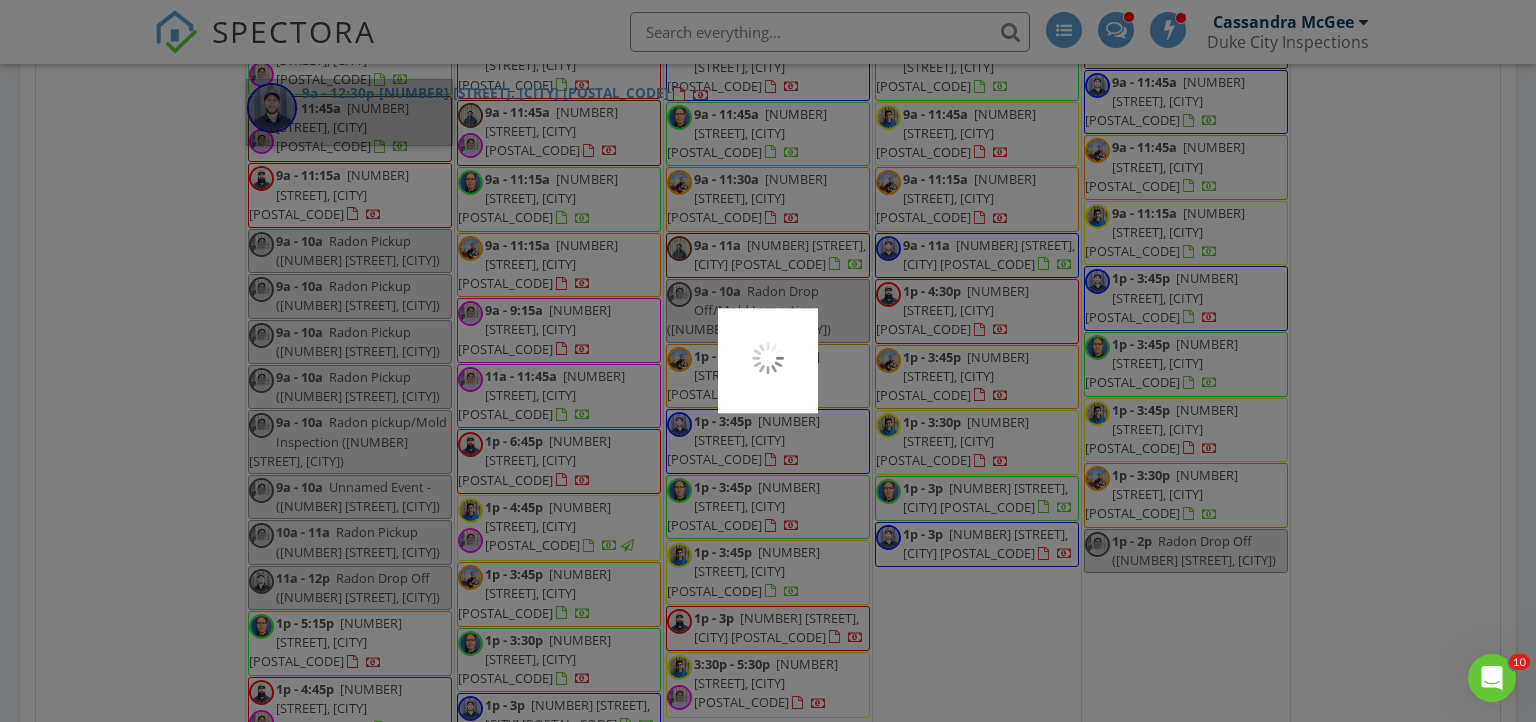 click at bounding box center [768, 361] 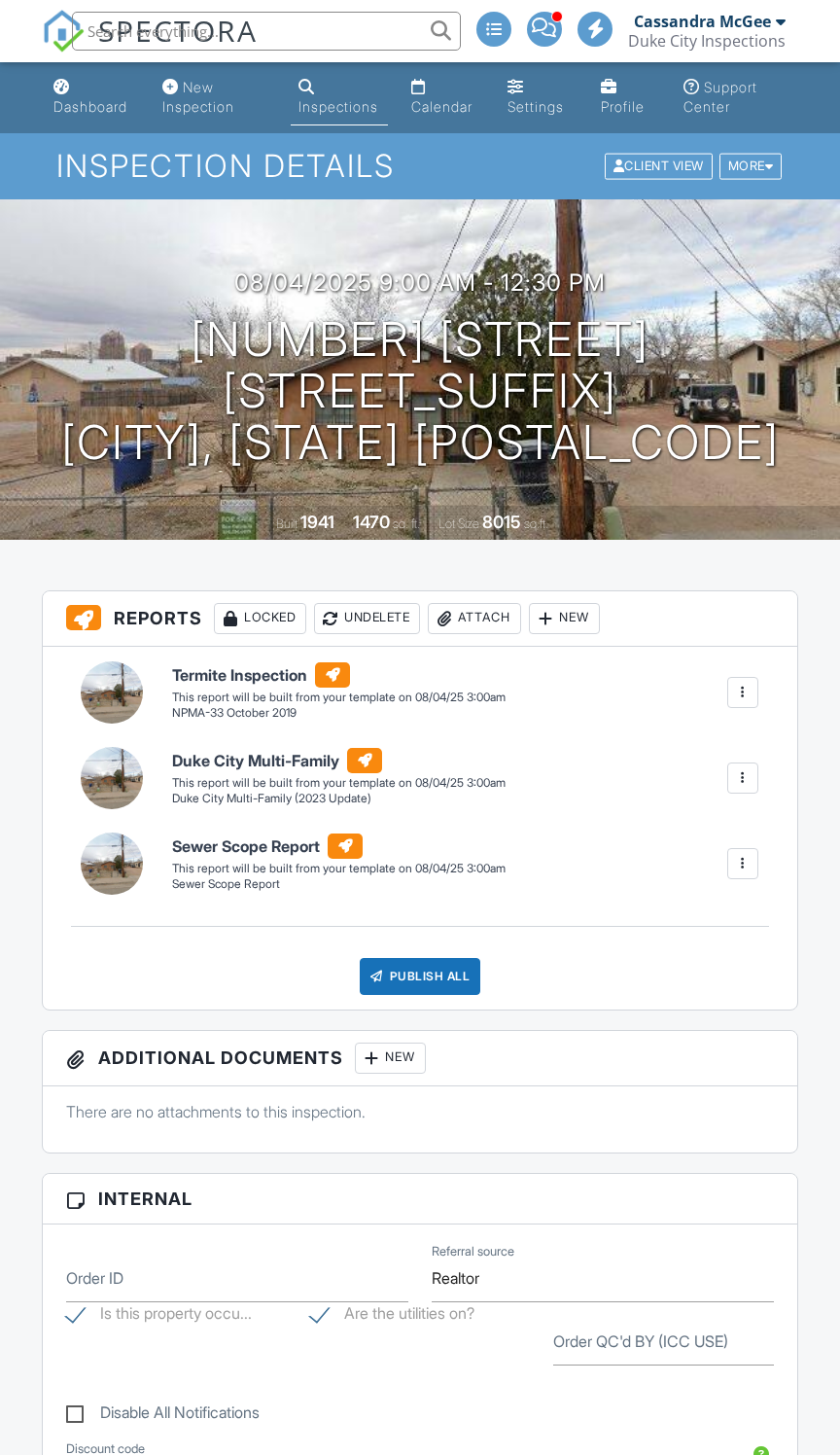 scroll, scrollTop: 0, scrollLeft: 0, axis: both 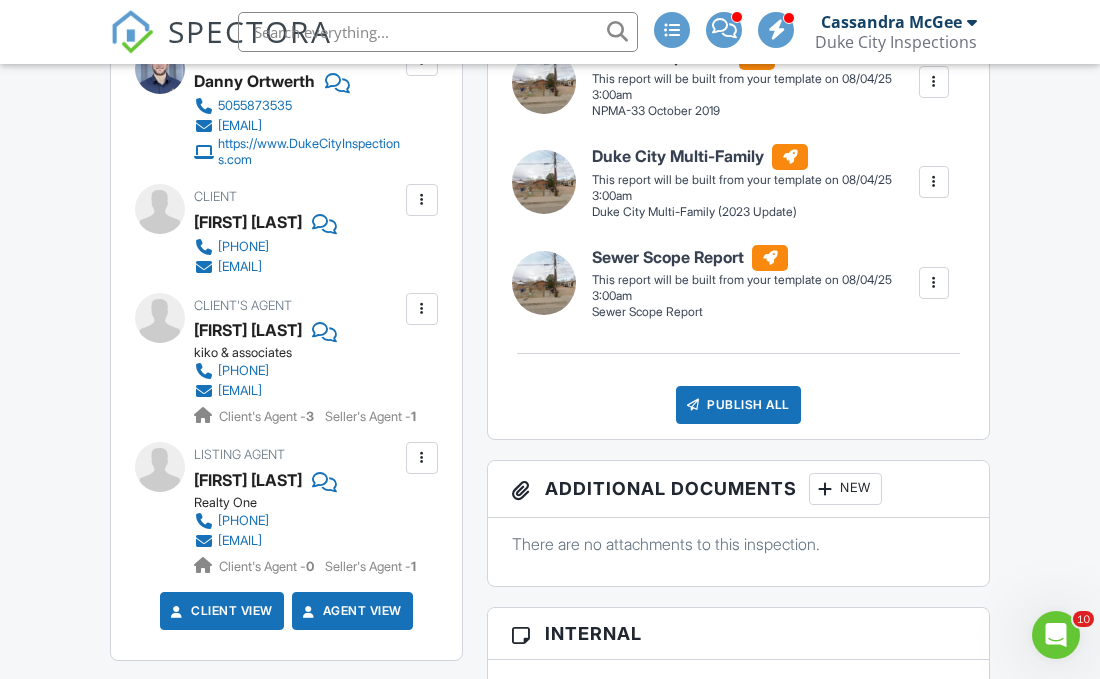 click on "Dashboard
New Inspection
Inspections
Calendar
Settings
Profile
Support Center
Inspection Details
Client View
More
Property Details
Reschedule
Reorder / Copy
Share
Cancel
Delete
Print Order
Convert to V9
Enable Pass on CC Fees
[DATE] [TIME]
- [TIME]
[NUMBER] [STREET] [STREET_SUFFIX]
[CITY], [STATE] [POSTAL_CODE]
Built
[YEAR]
[NUMBER]
sq. ft.
Lot Size
[NUMBER]
sq.ft.
+ −  Leaflet   |   © MapTiler   © OpenStreetMap contributors
All emails and texts are disabled for this inspection!
All emails and texts have been disabled for this inspection. This may have happened due to someone manually disabling them or this inspection being unconfirmed when it was scheduled. To re-enable emails and texts for this inspection, click the button below." at bounding box center [550, 1240] 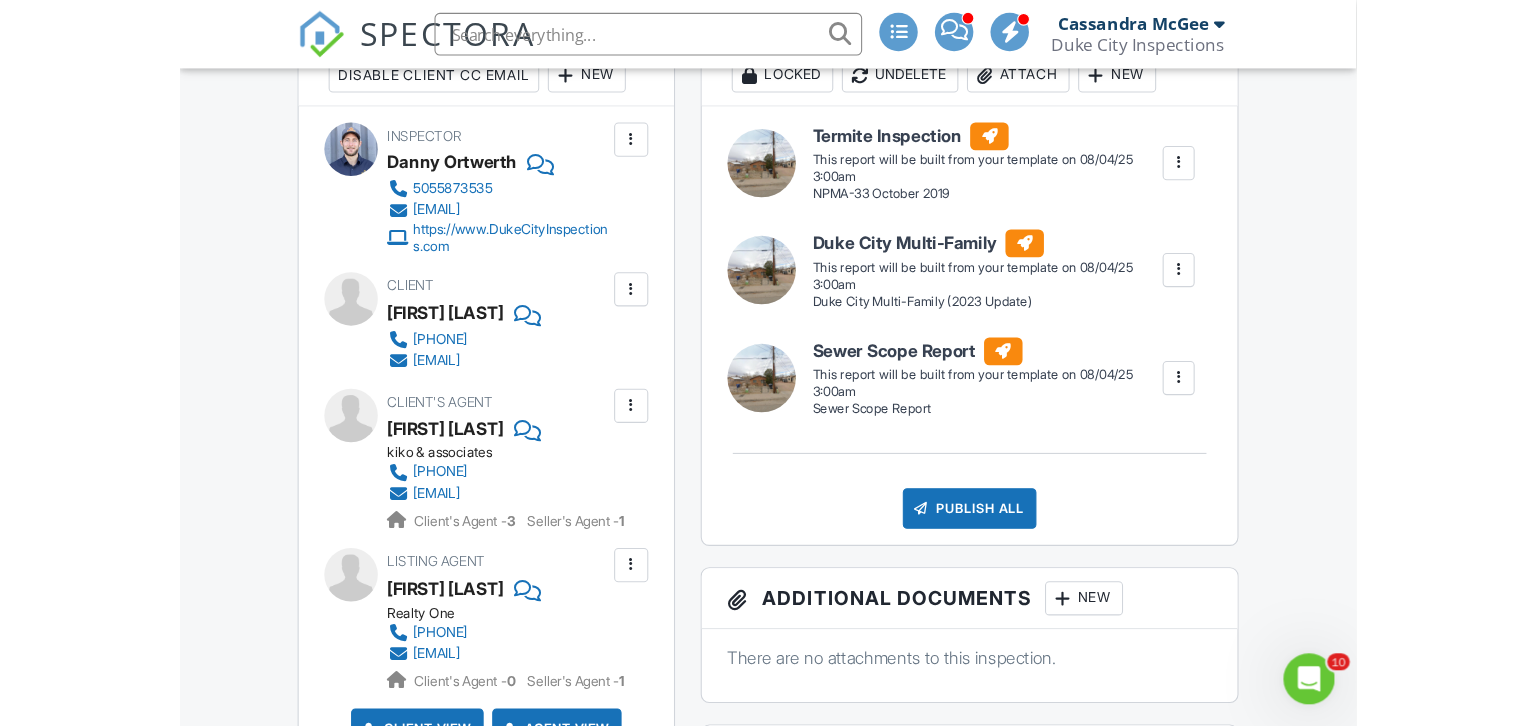 scroll, scrollTop: 580, scrollLeft: 0, axis: vertical 